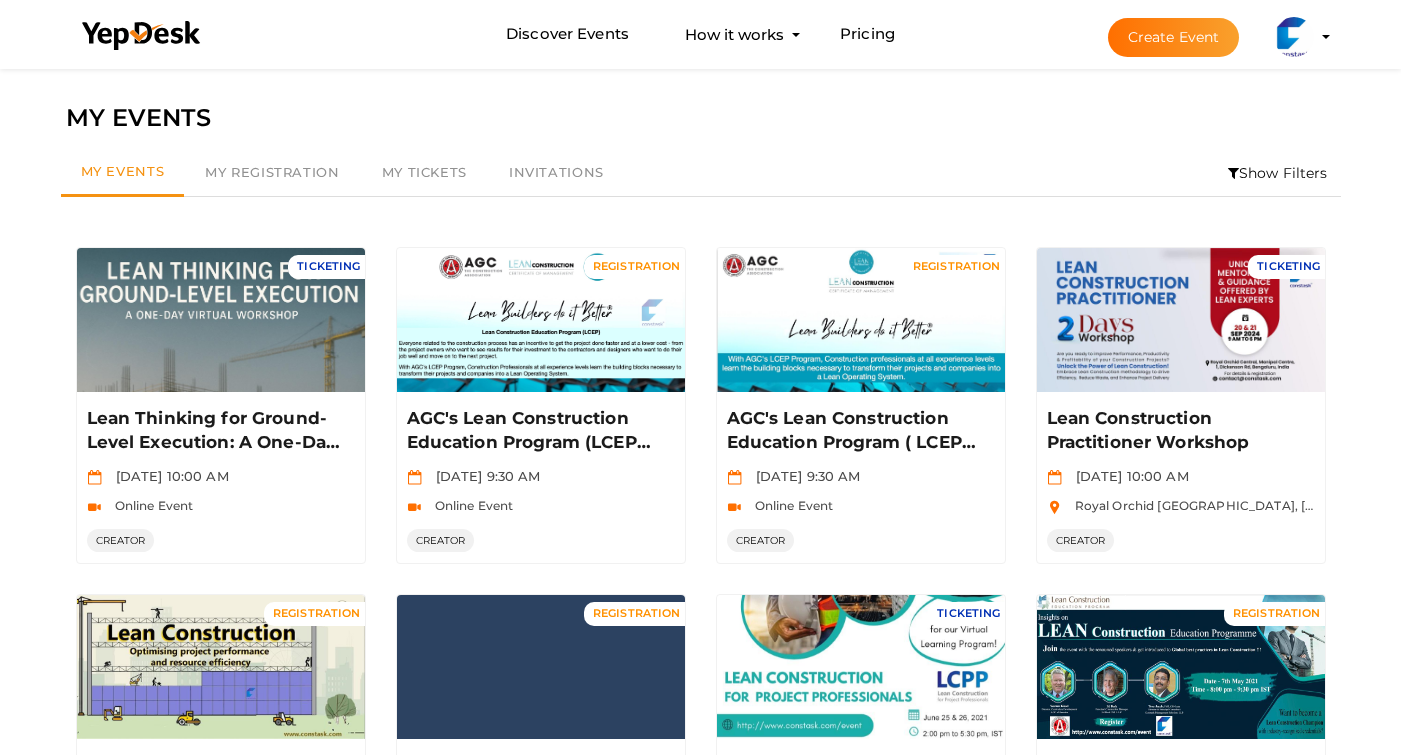 scroll, scrollTop: 0, scrollLeft: 0, axis: both 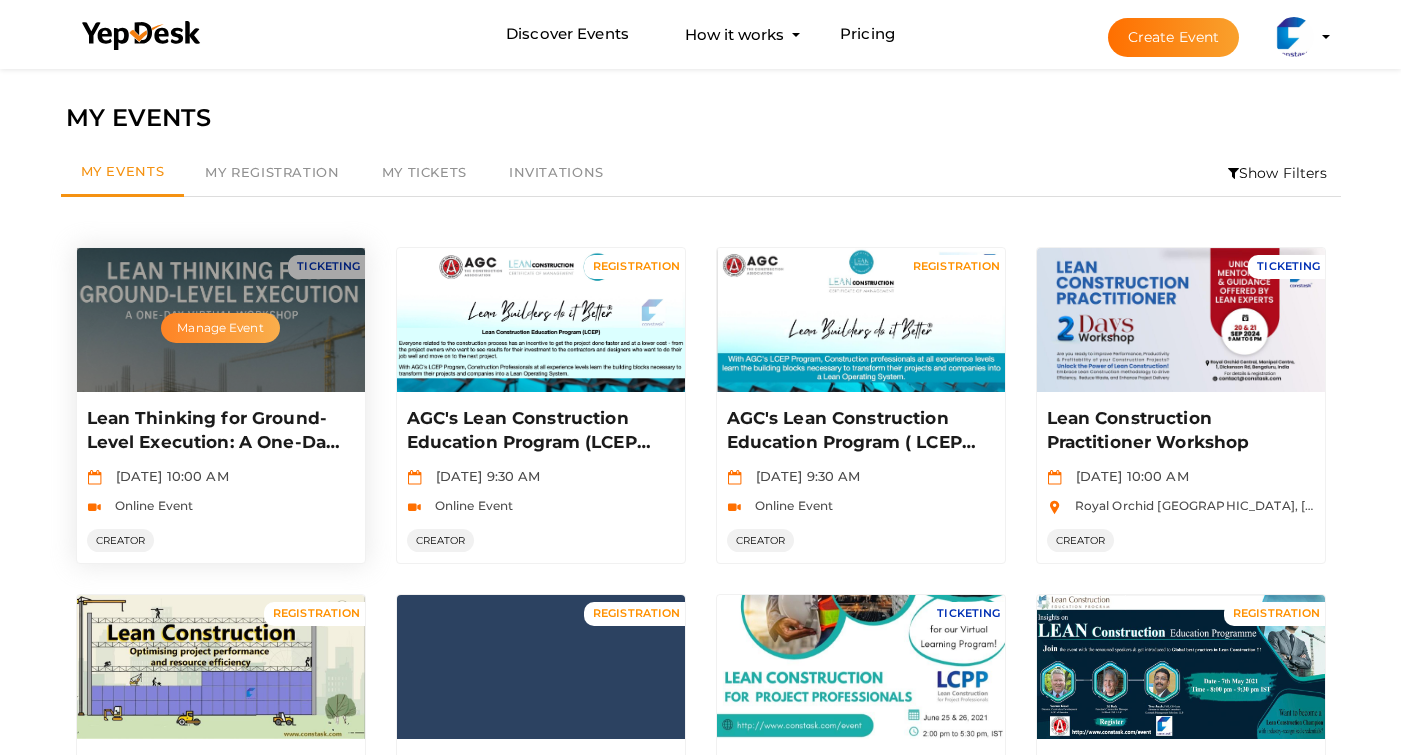 click on "Manage Event" at bounding box center (220, 328) 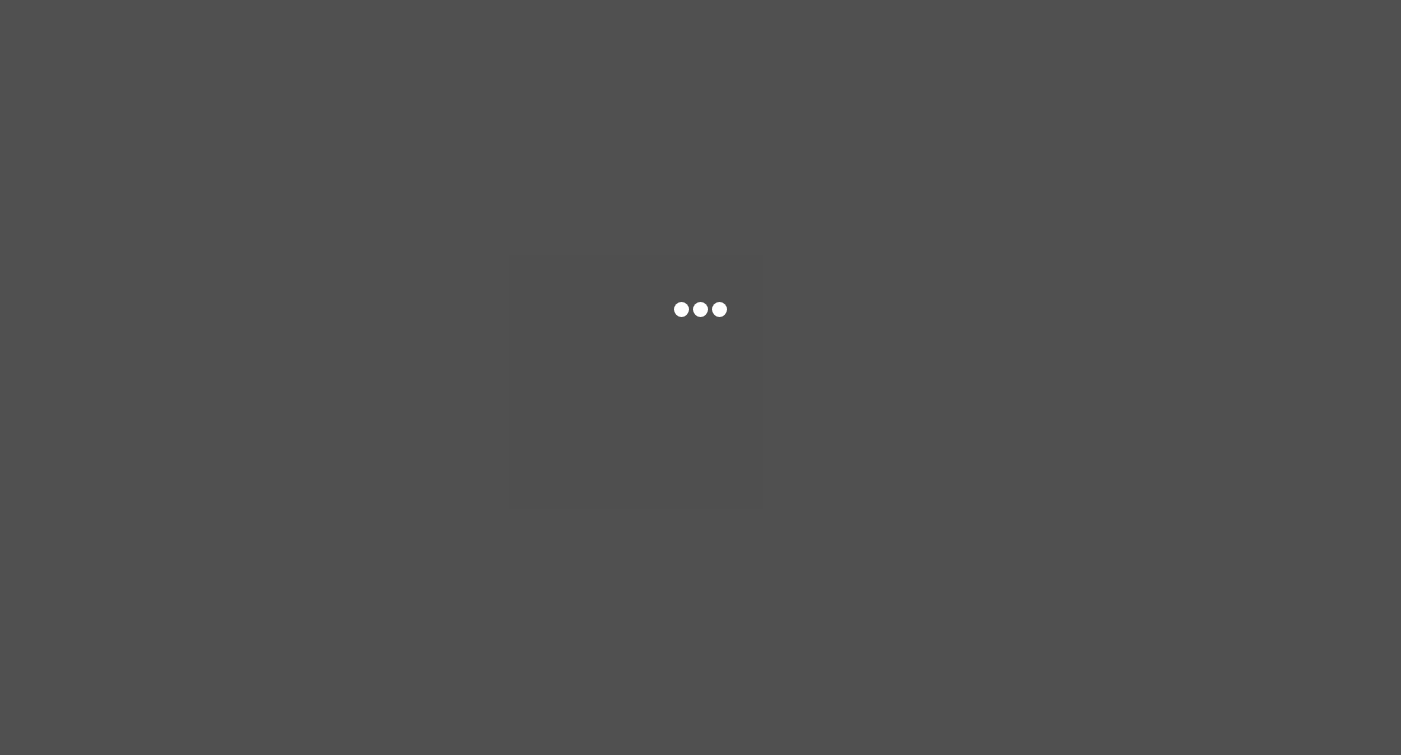 scroll, scrollTop: 0, scrollLeft: 0, axis: both 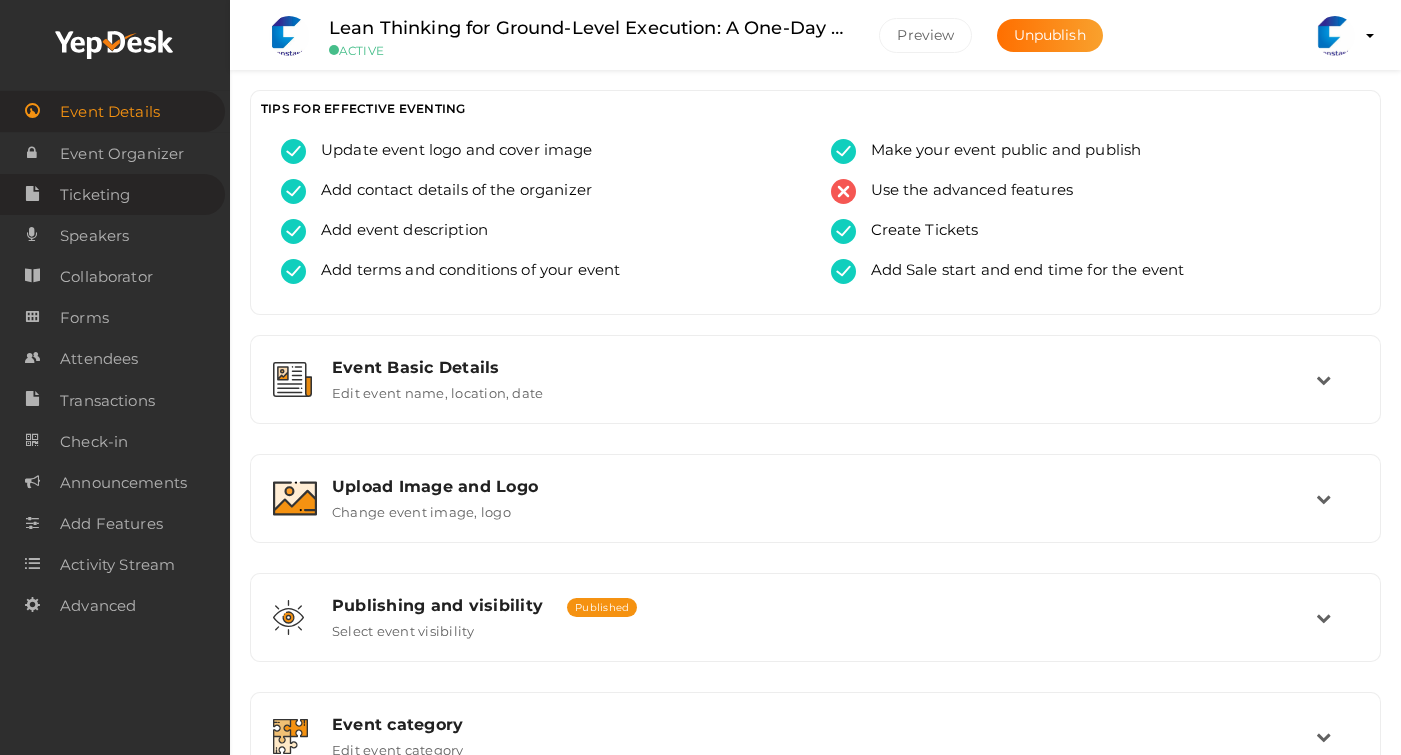 click on "Ticketing" at bounding box center (95, 195) 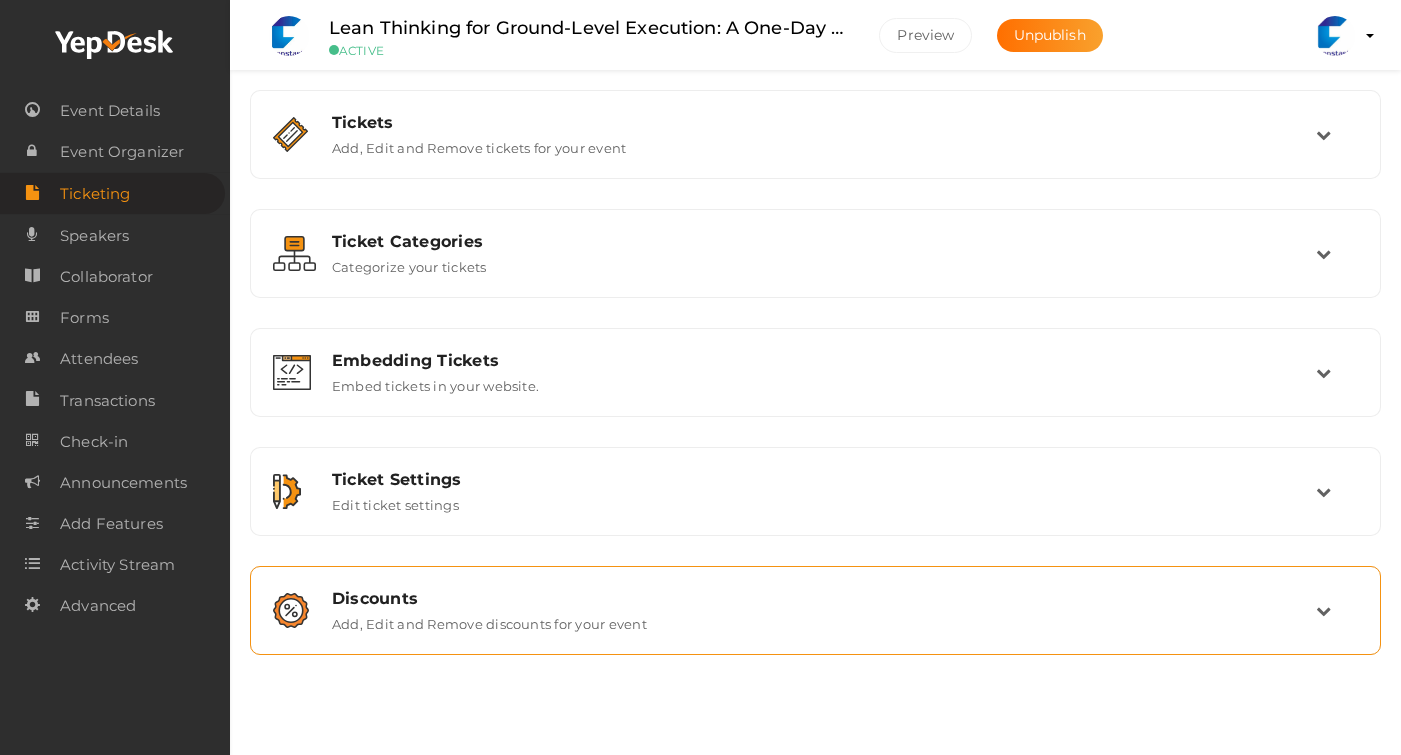 click on "Discounts" at bounding box center [824, 598] 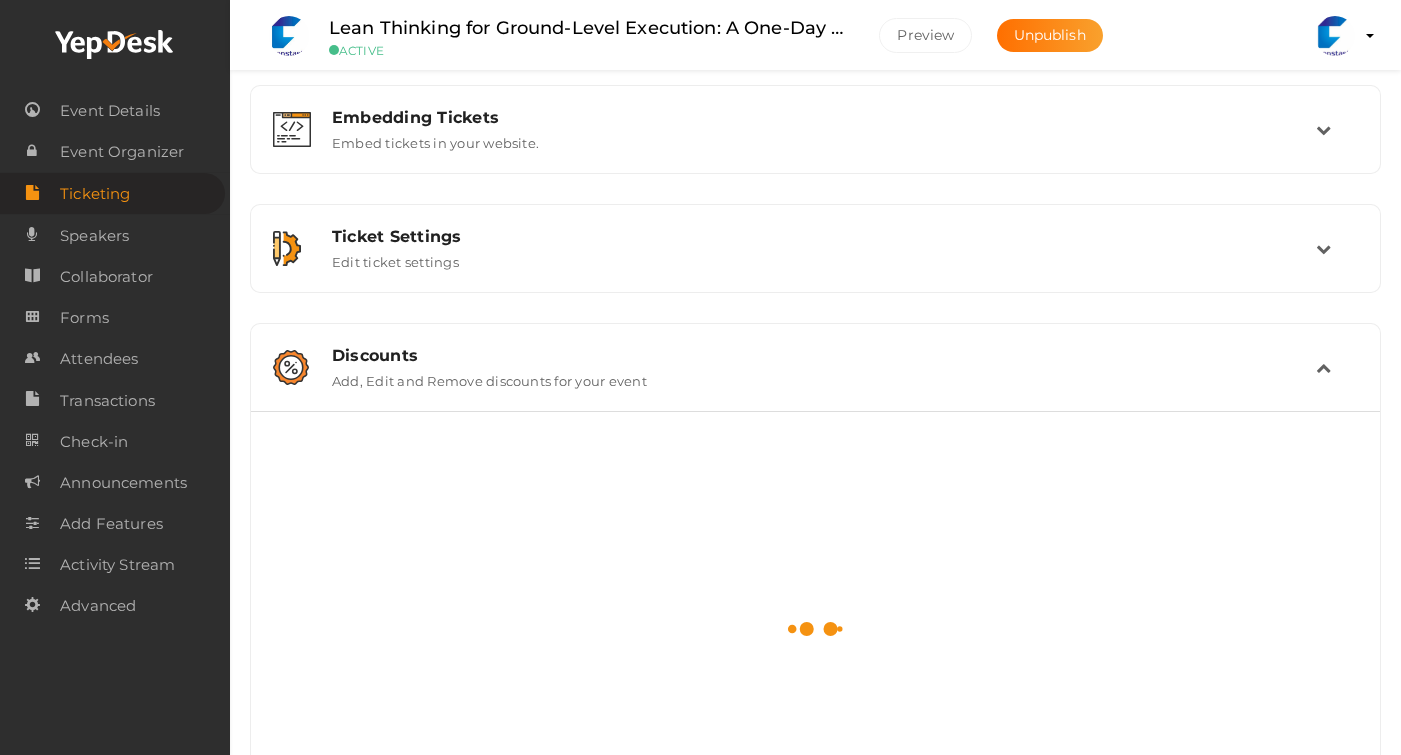 scroll, scrollTop: 273, scrollLeft: 0, axis: vertical 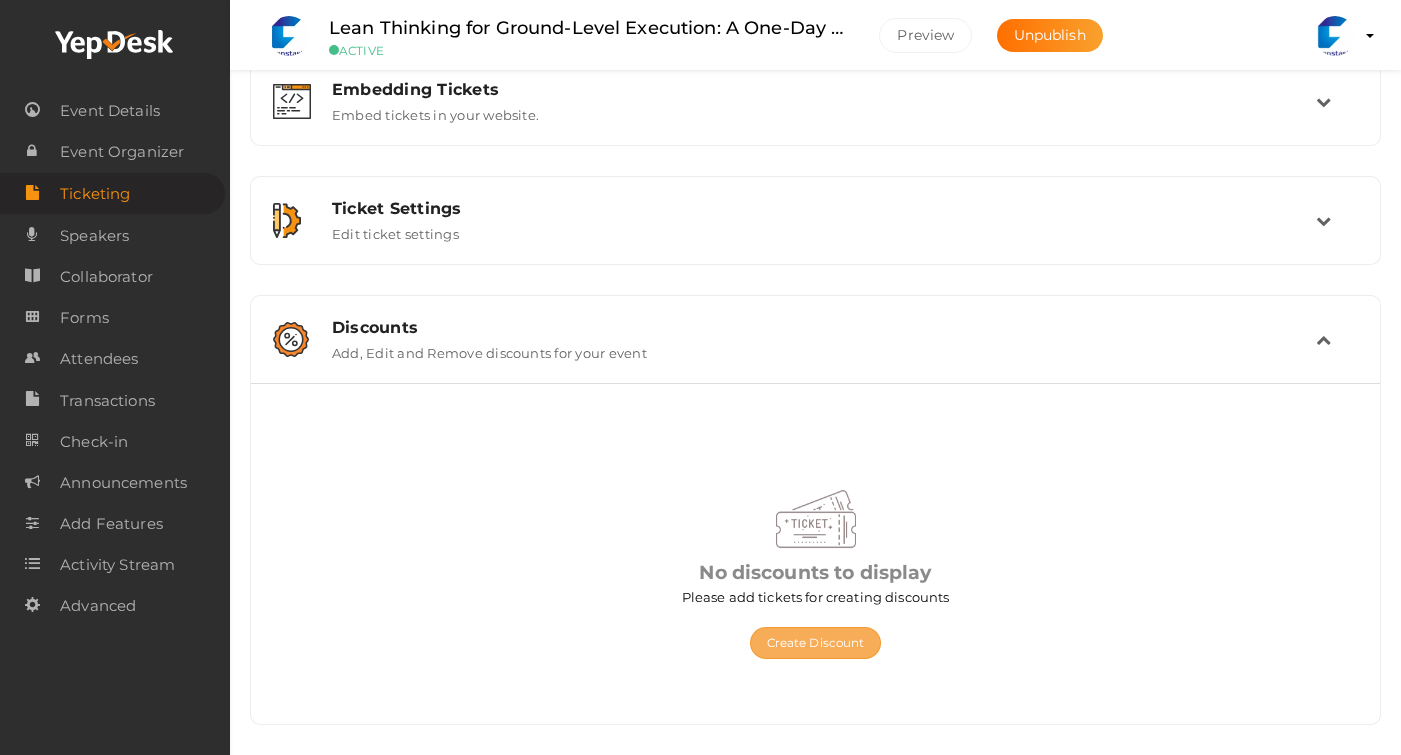 click on "Create Discount" at bounding box center (816, 643) 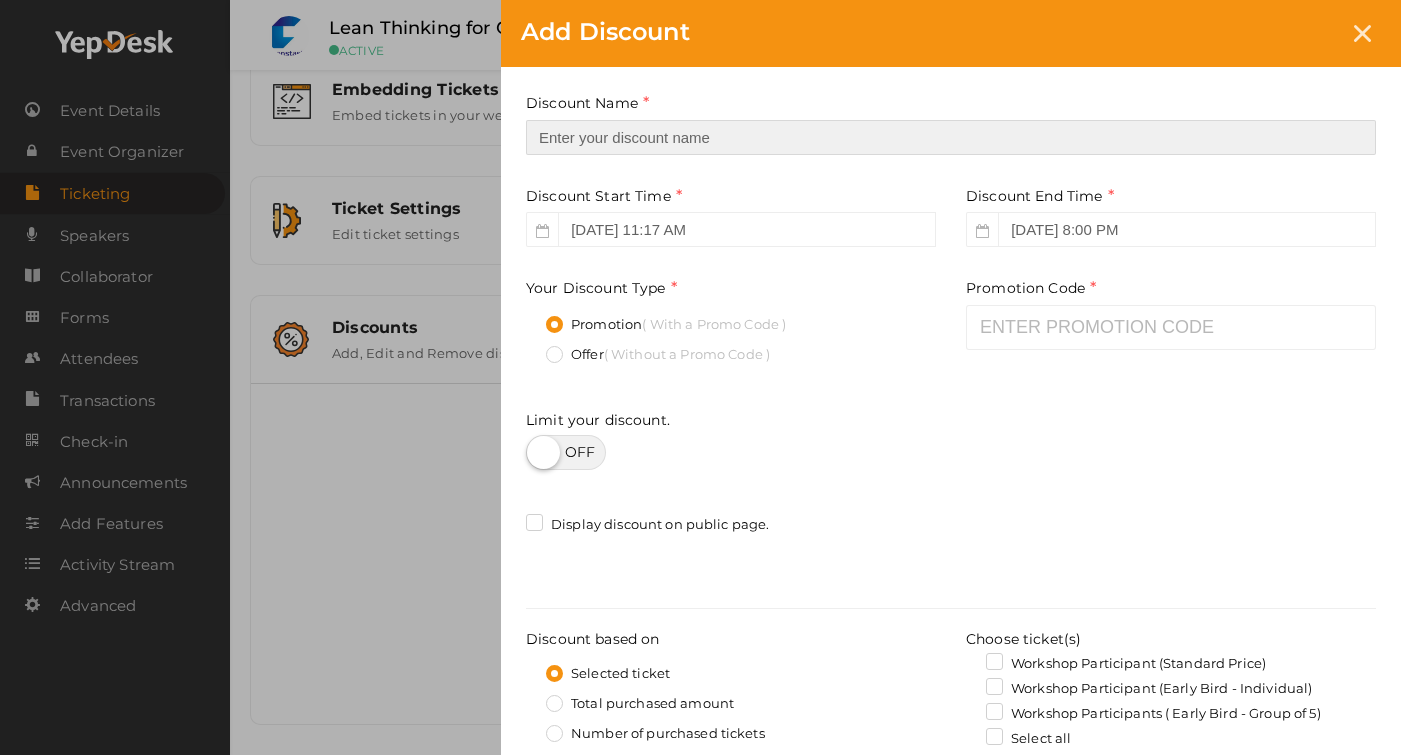 click at bounding box center (951, 137) 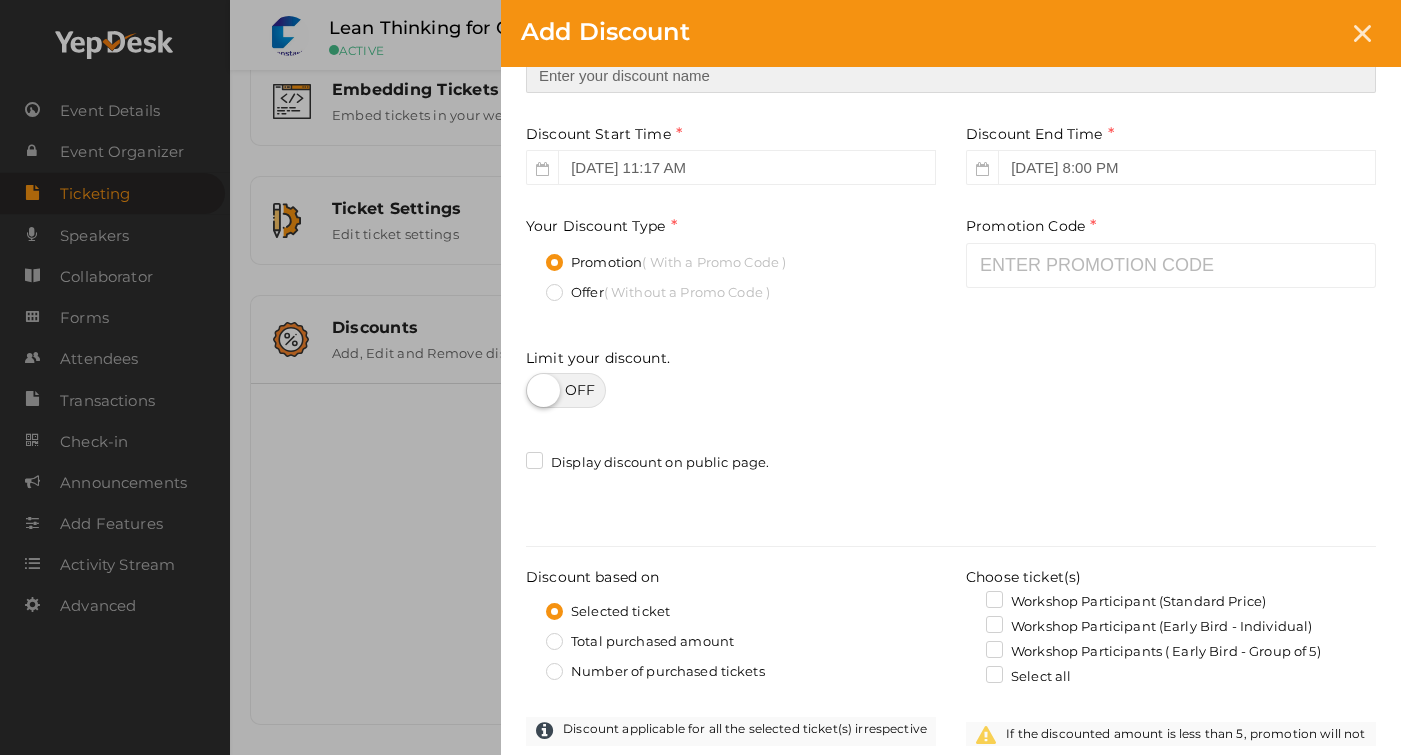 scroll, scrollTop: 64, scrollLeft: 0, axis: vertical 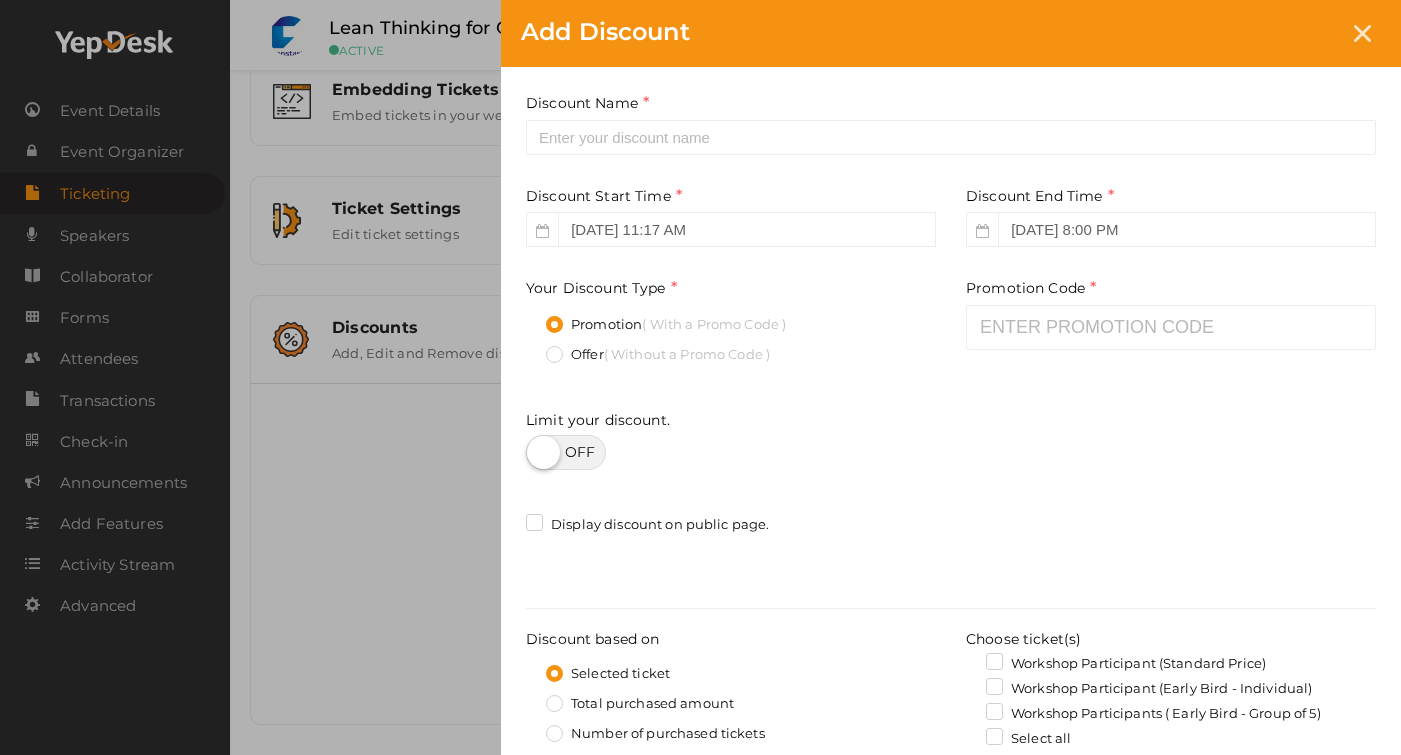 click at bounding box center (566, 452) 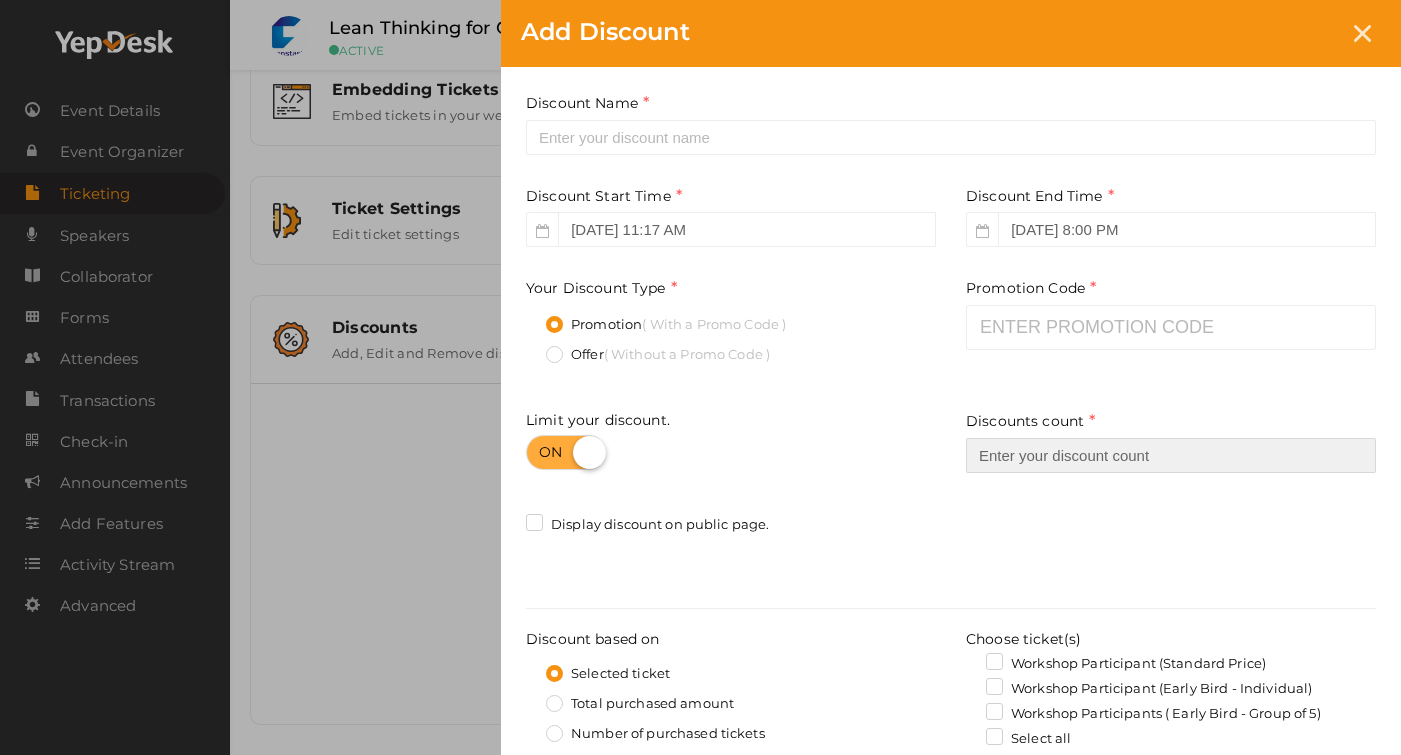 click at bounding box center [1171, 455] 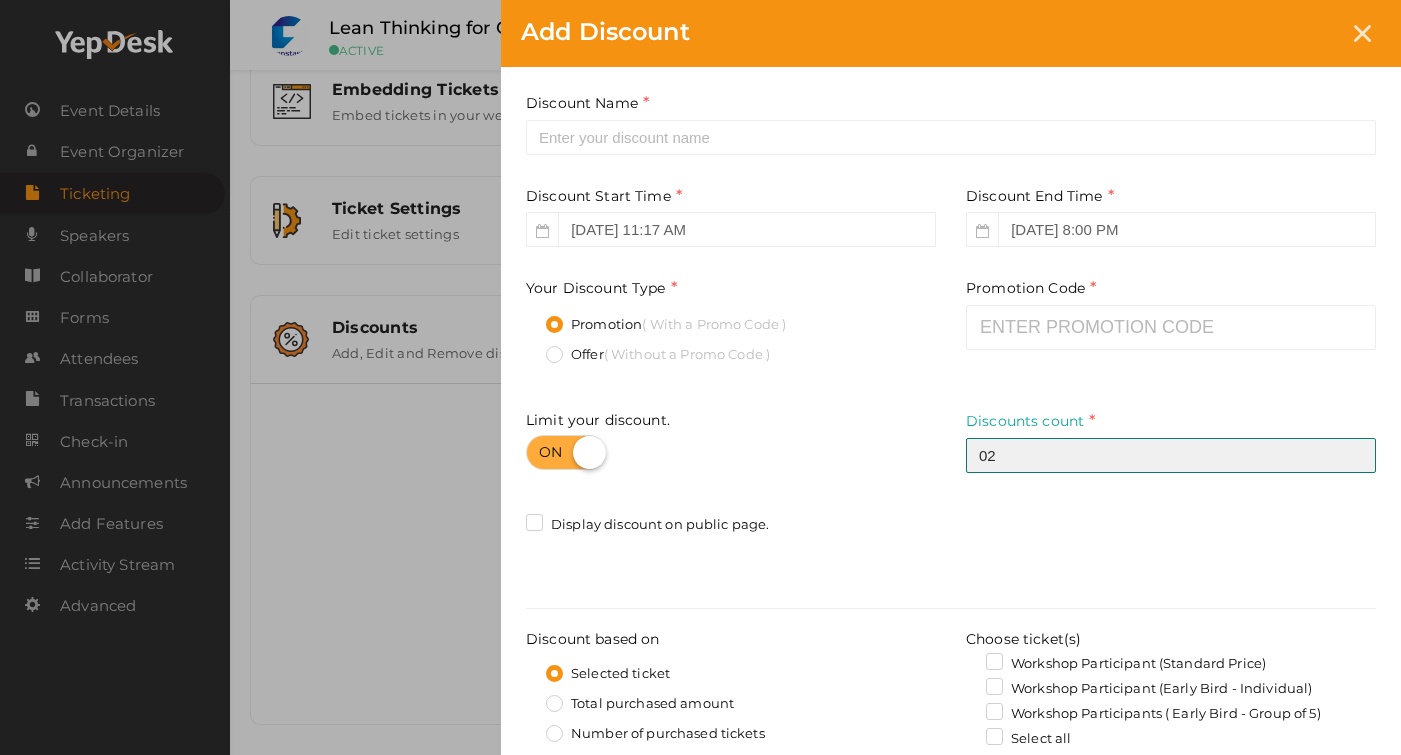 type on "02" 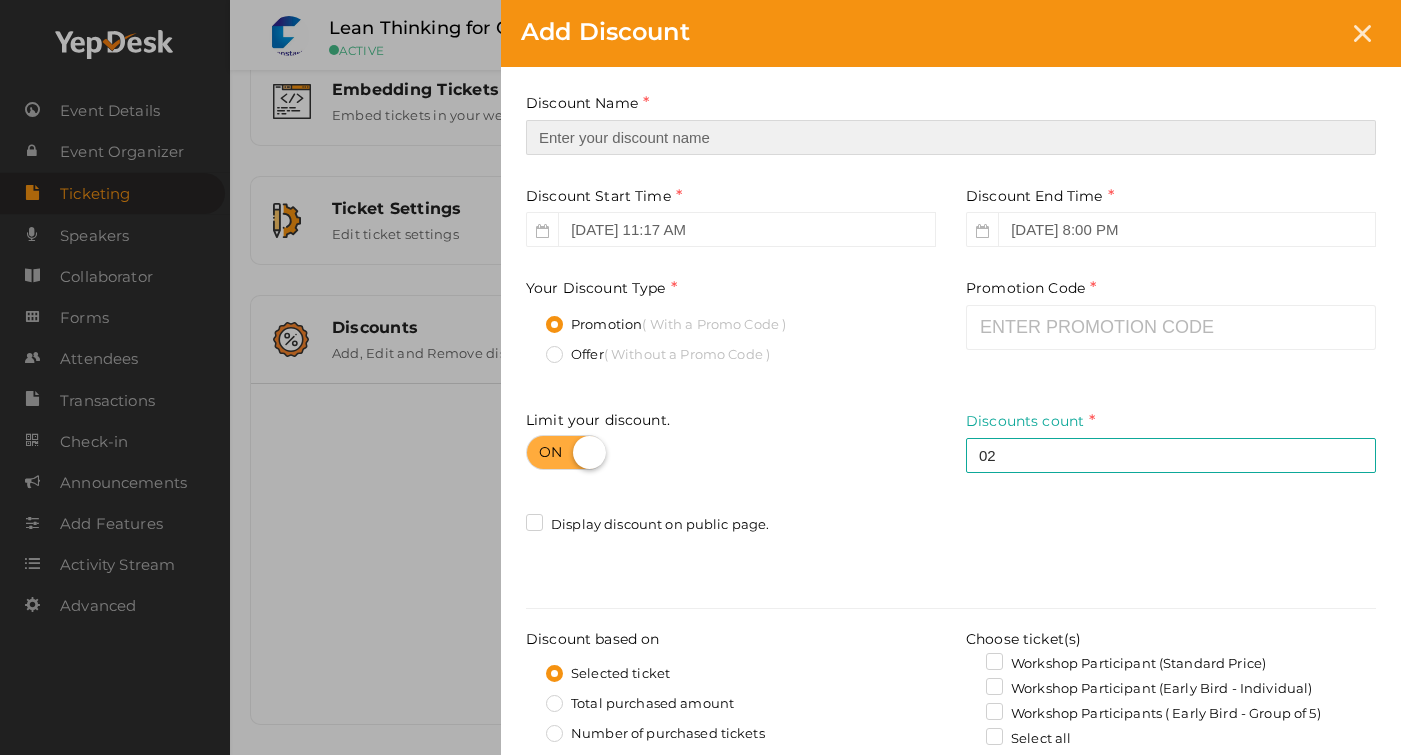 click at bounding box center (951, 137) 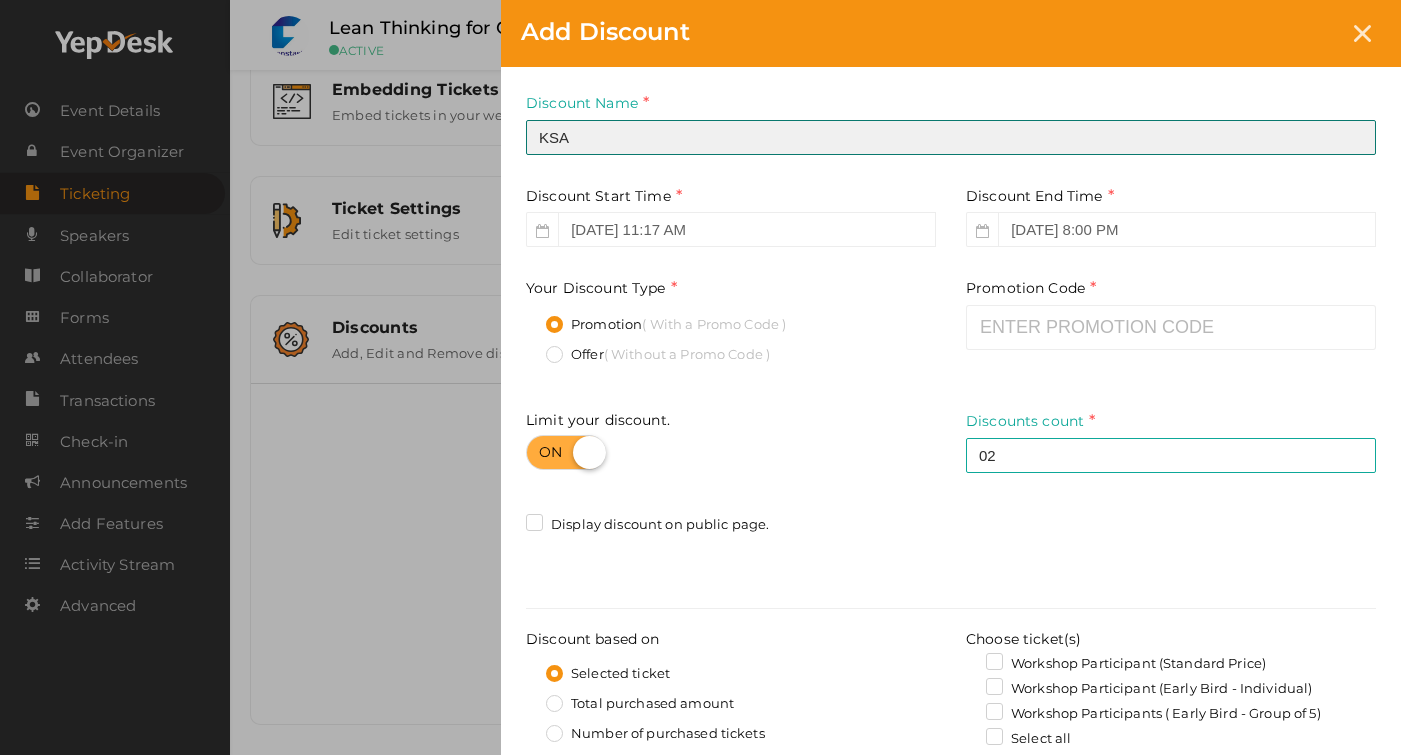 click on "KSA" at bounding box center [951, 137] 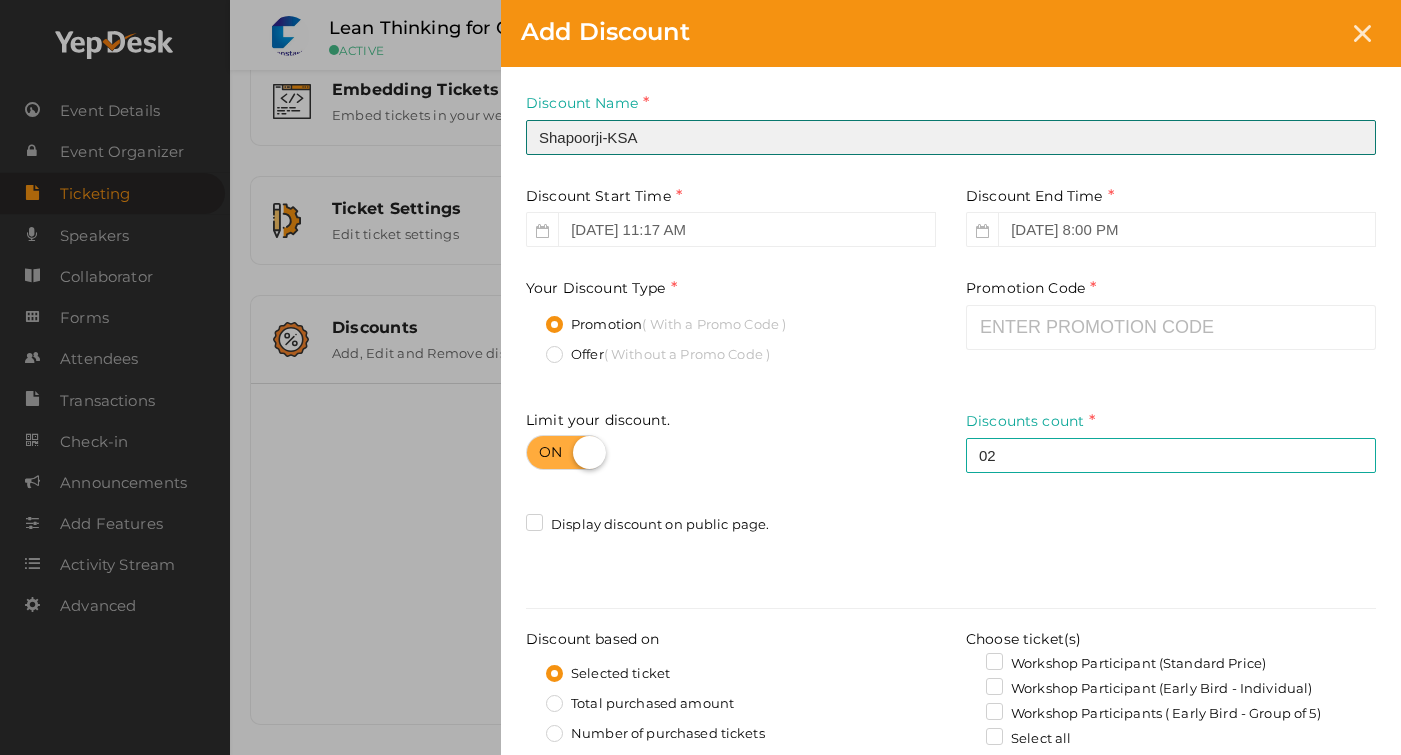 type on "Shapoorji-KSA" 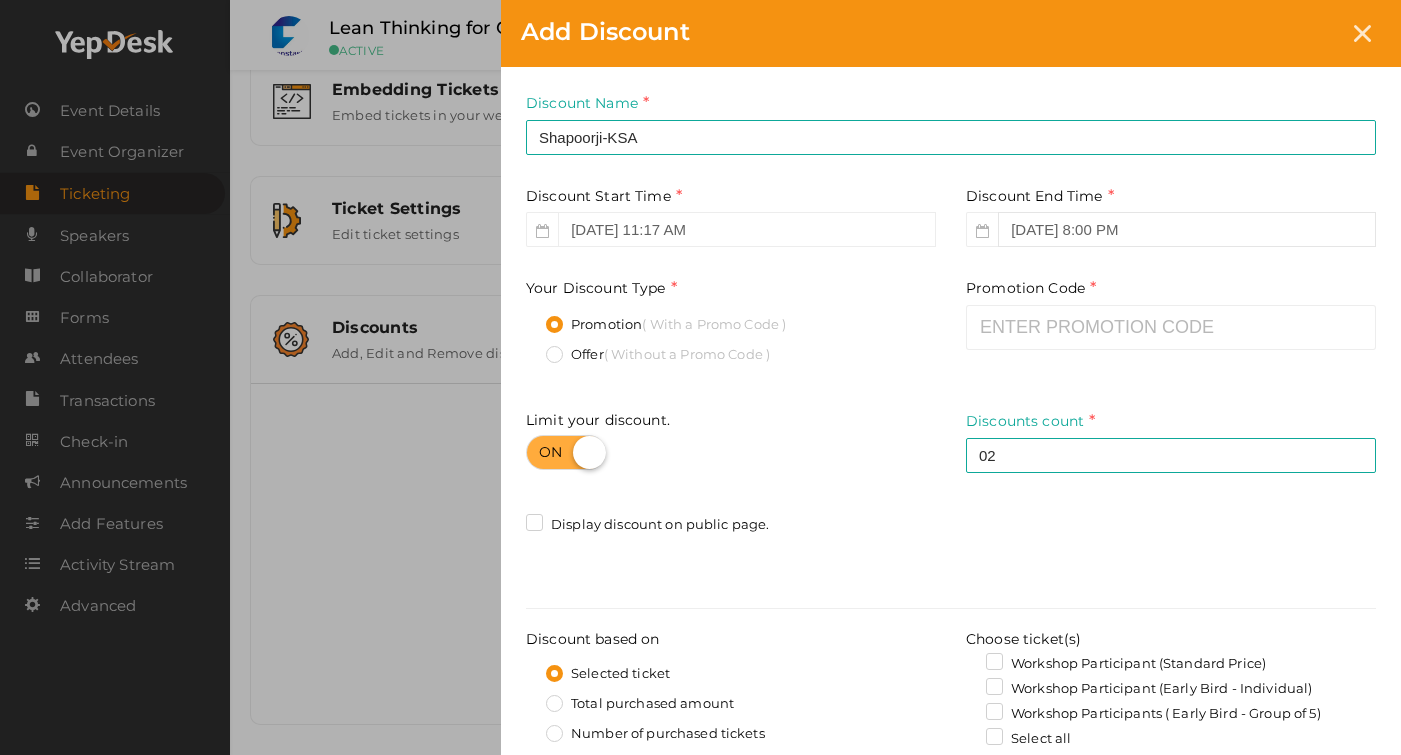 click on "[DATE] 8:00 PM" at bounding box center [1187, 229] 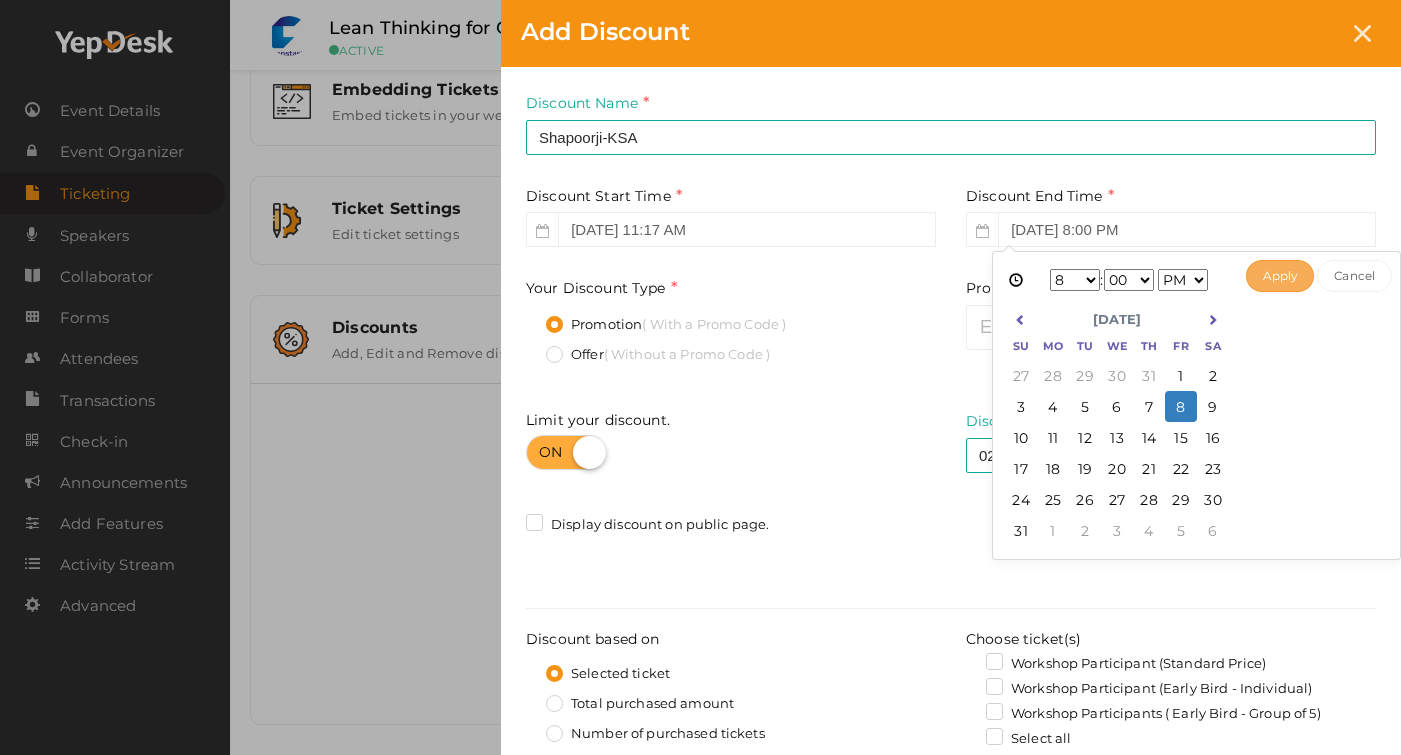 click on "Apply" at bounding box center [1280, 276] 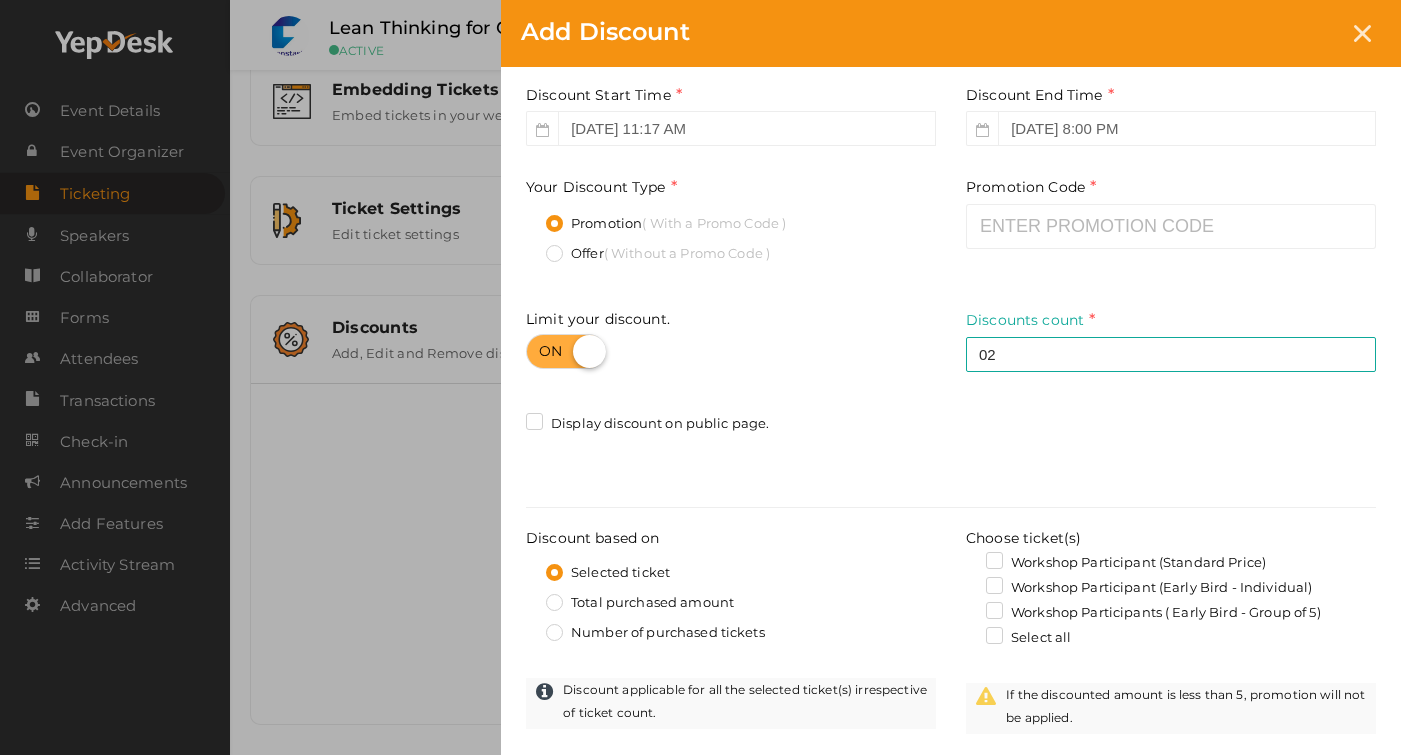 scroll, scrollTop: 182, scrollLeft: 0, axis: vertical 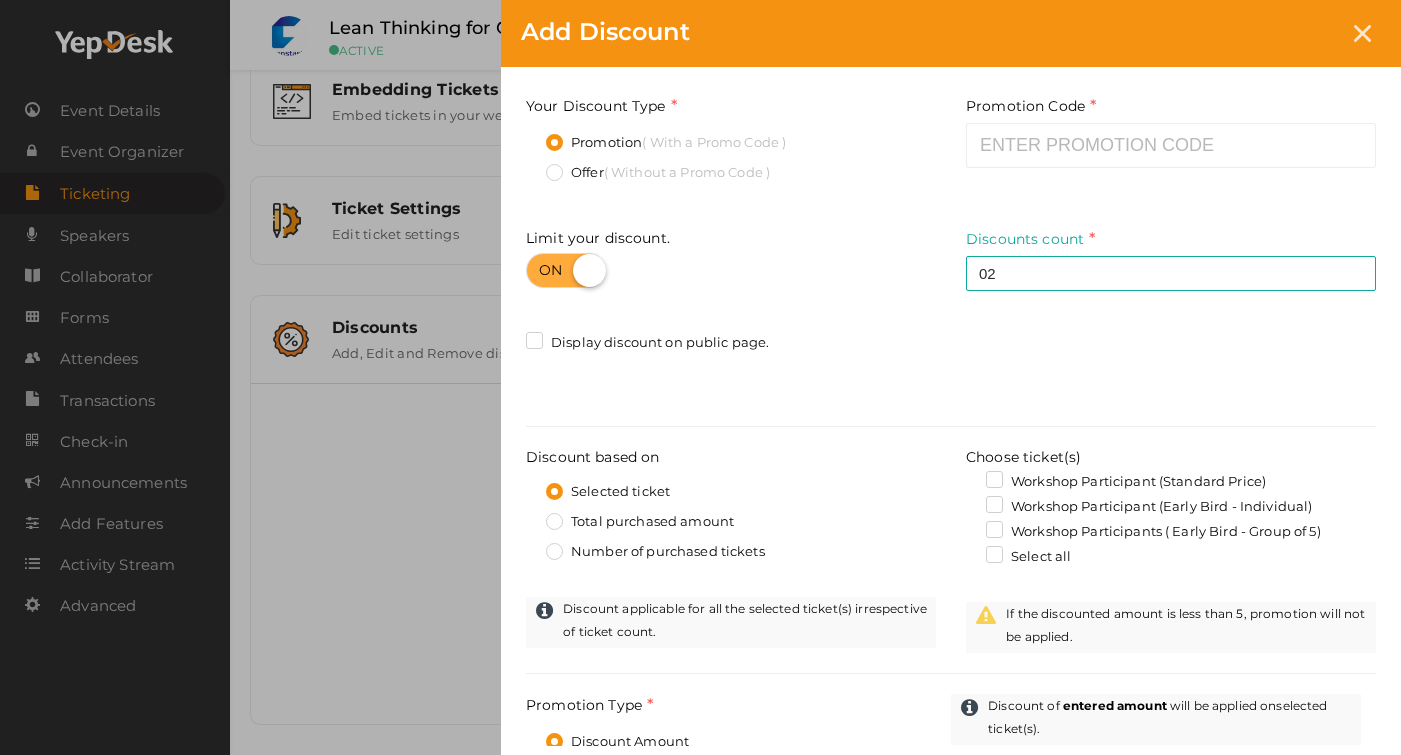 click on "Workshop Participant (Early Bird - Individual)" at bounding box center (1149, 507) 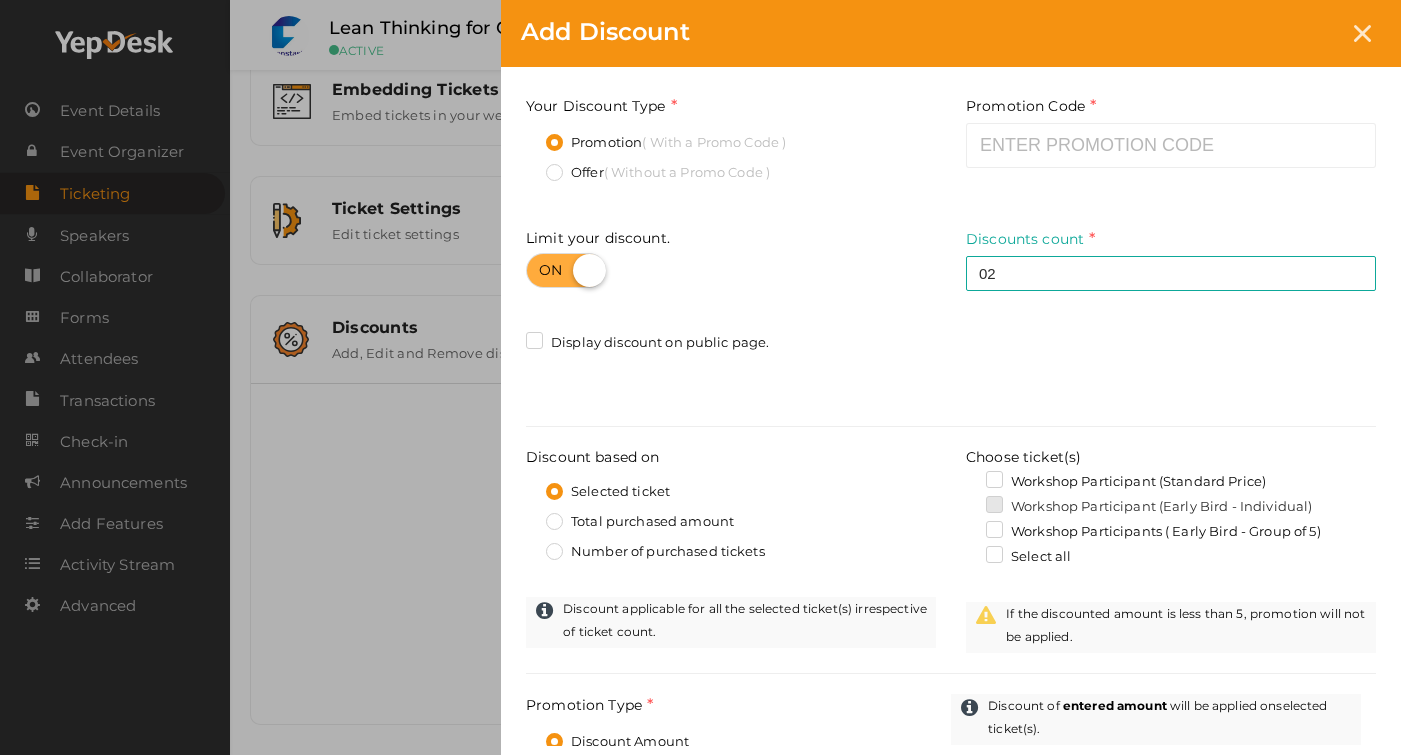 click on "Workshop Participant (Early Bird - Individual)" at bounding box center [966, 501] 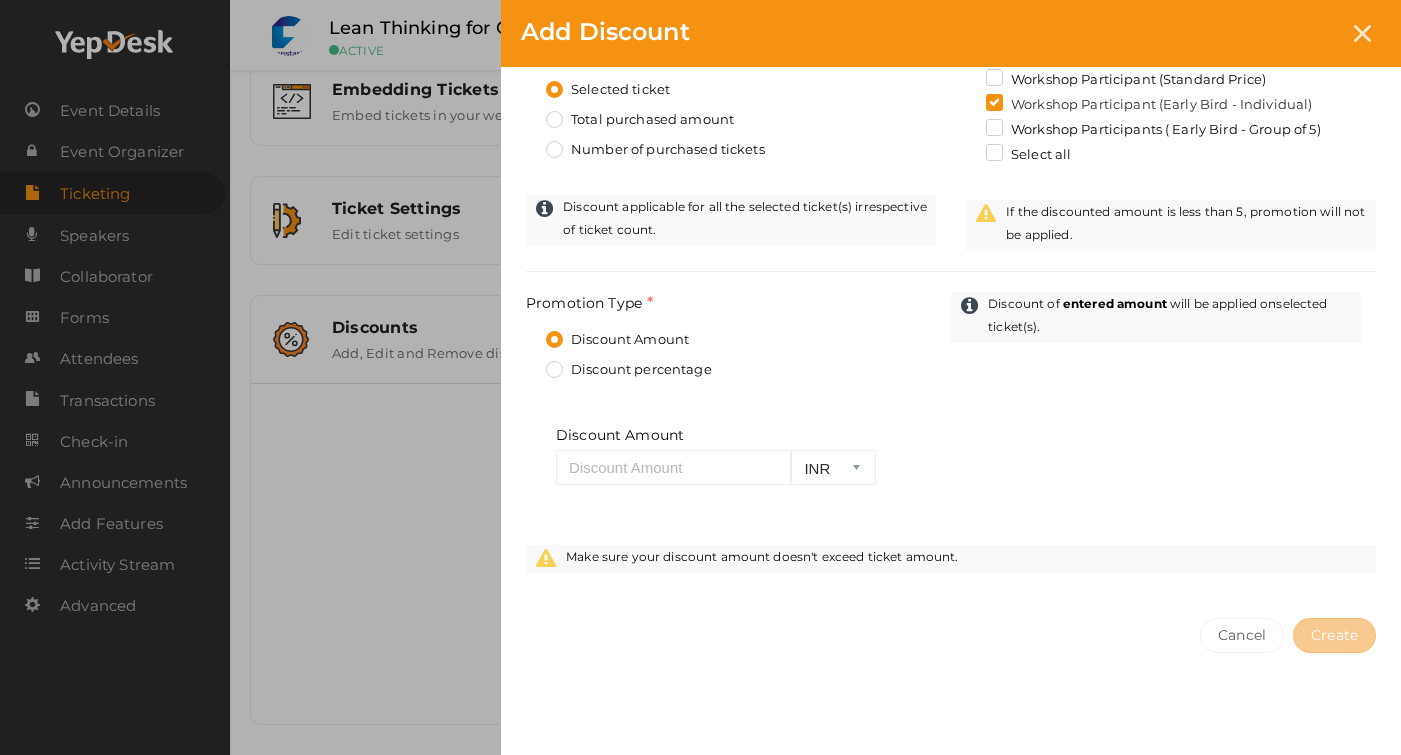 scroll, scrollTop: 589, scrollLeft: 0, axis: vertical 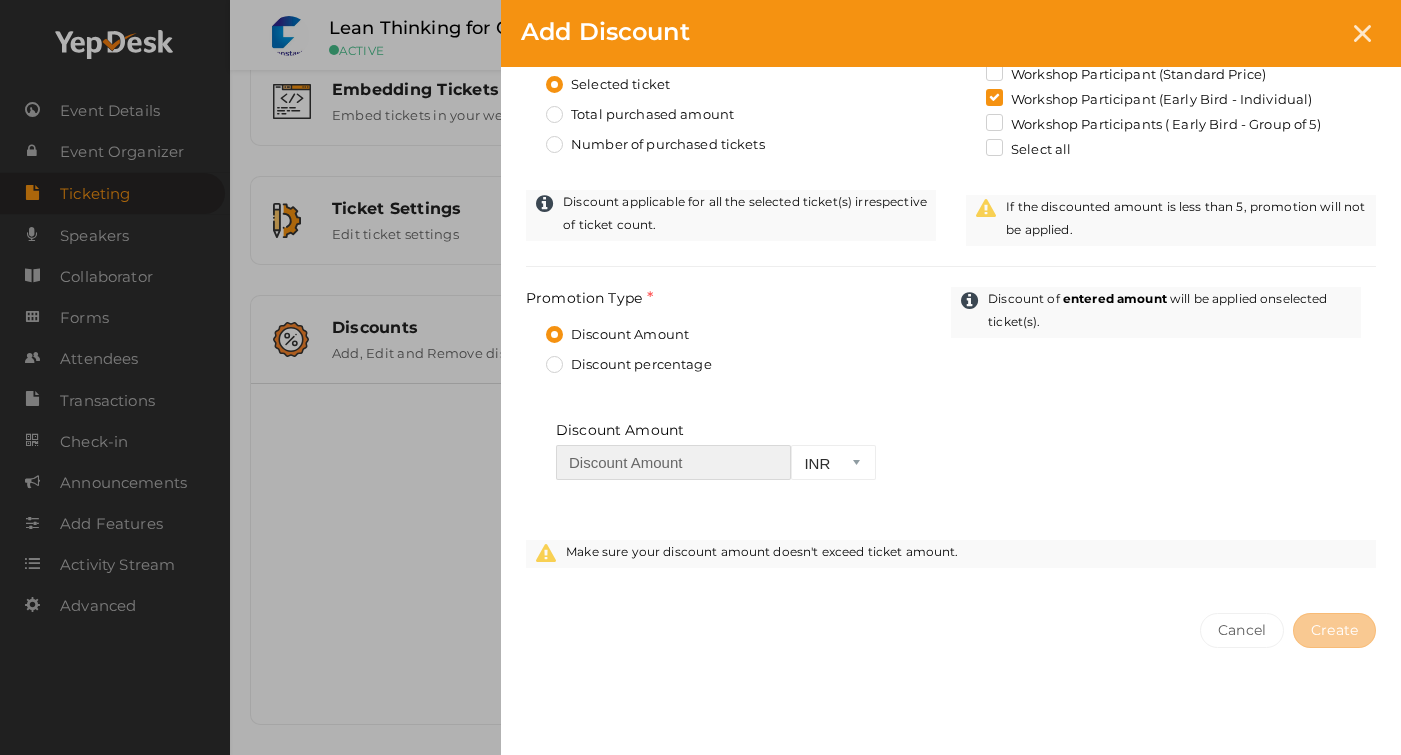 click at bounding box center [673, 462] 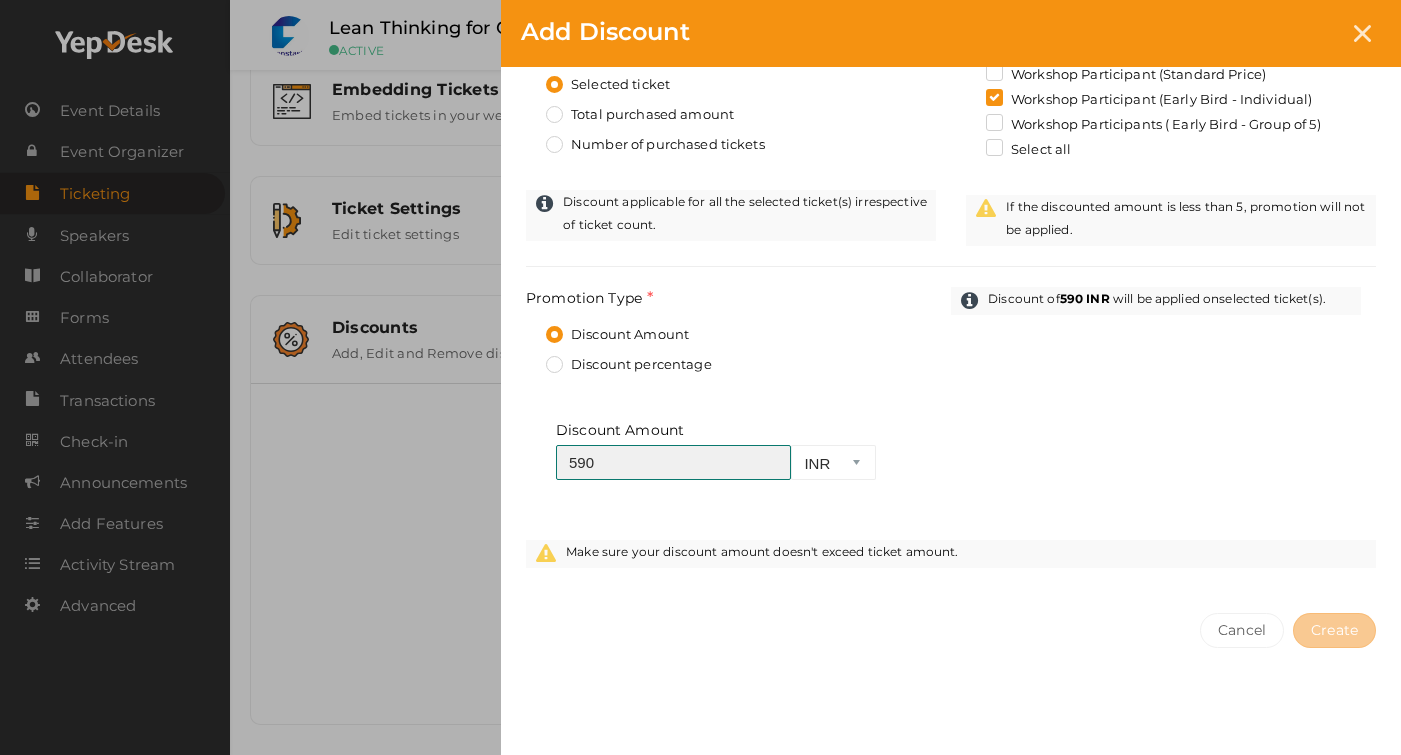 type on "590" 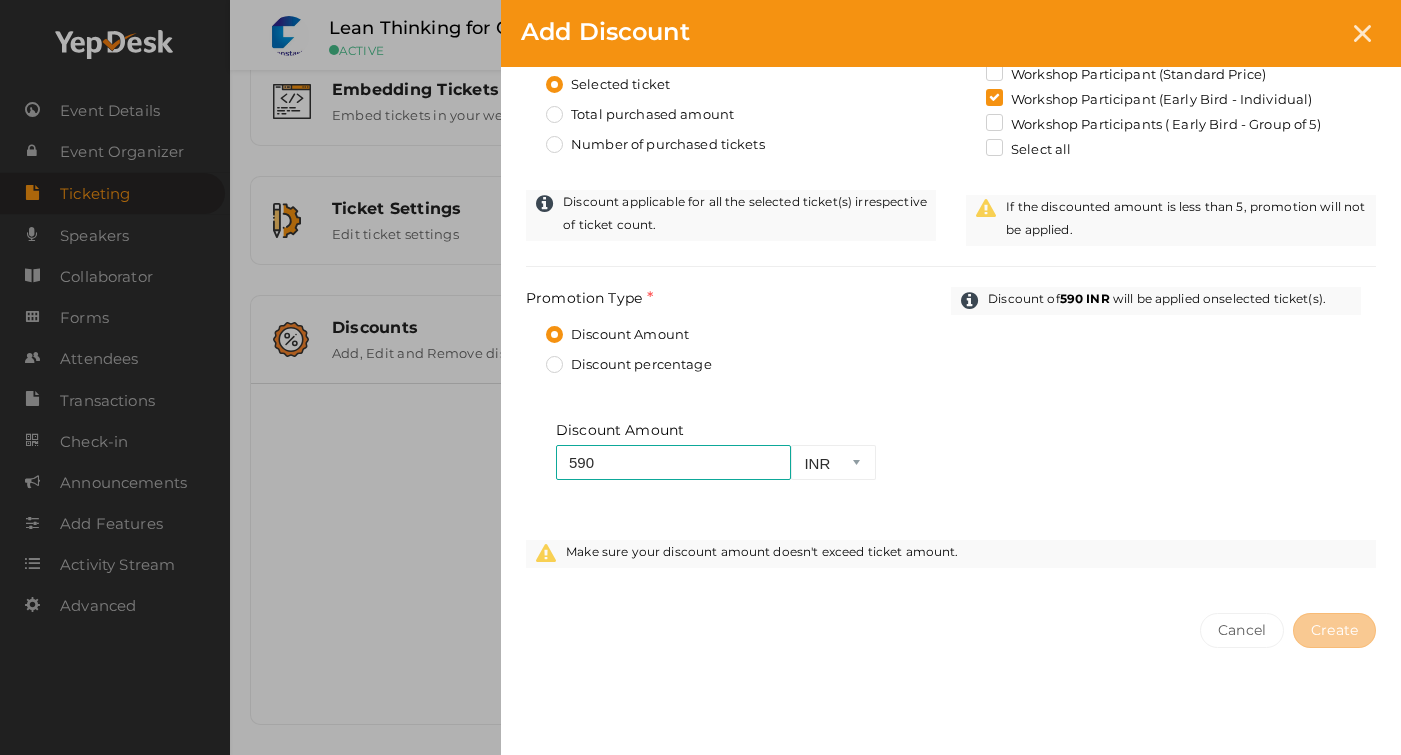 click on "Discount Amount
590
INR
Required." at bounding box center (951, 480) 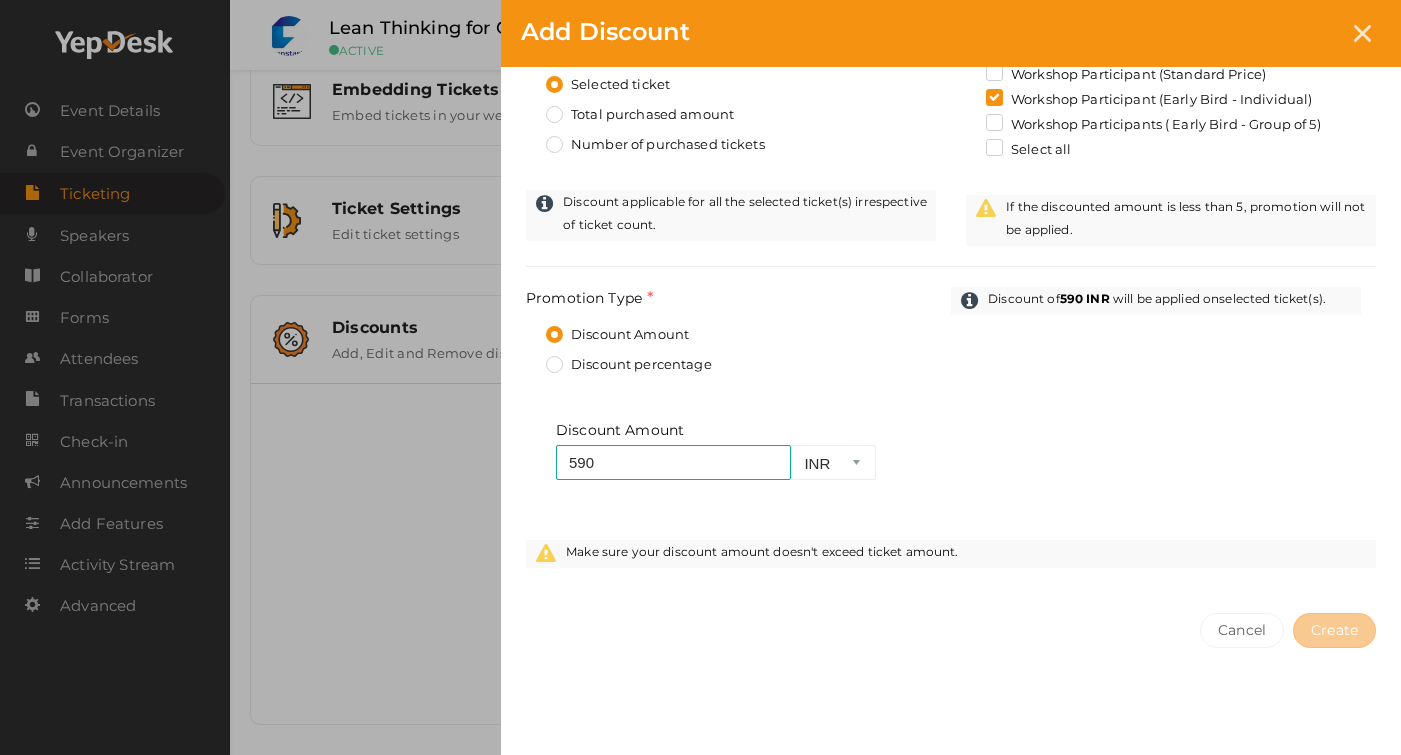 scroll, scrollTop: 531, scrollLeft: 0, axis: vertical 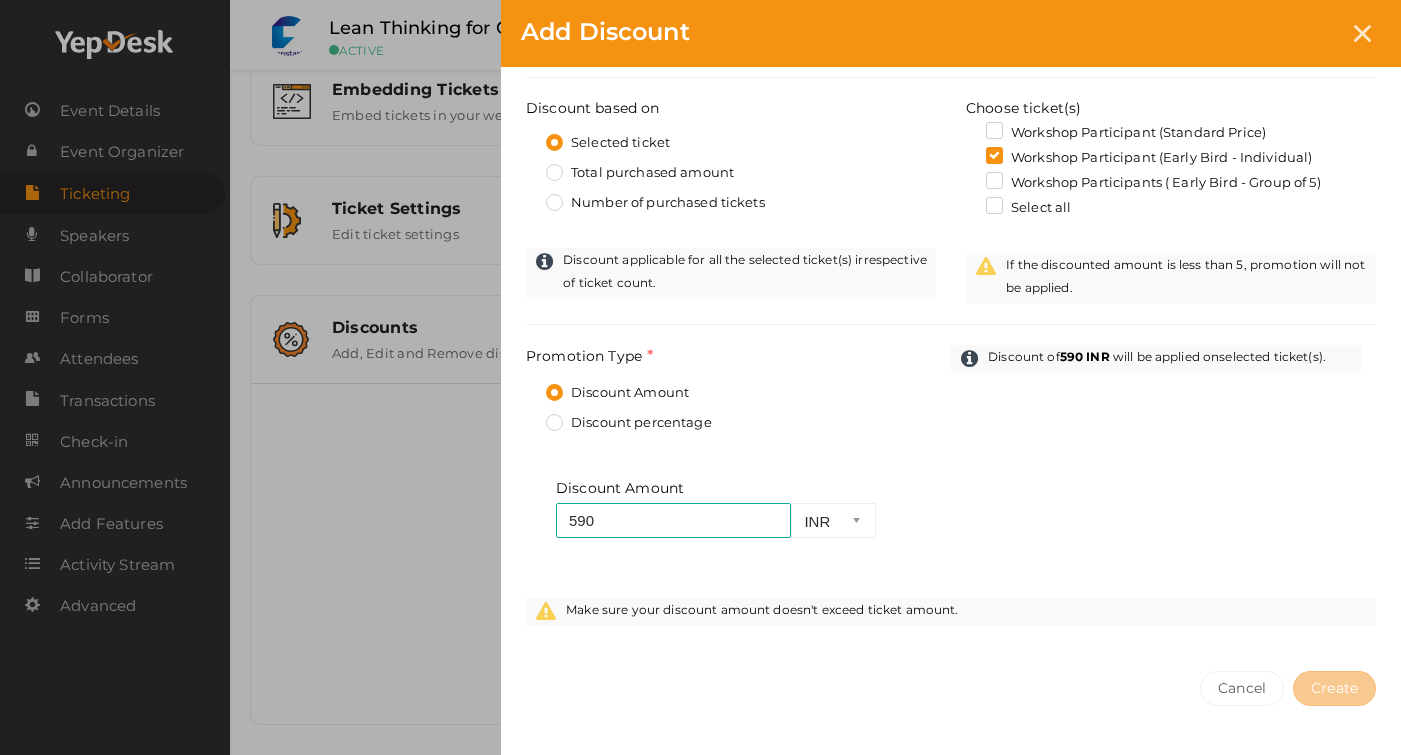 click on "Discount Name
Shapoorji-KSA
This field is
Required.
Promotion
Name already used.
Discount Start Time
[DATE] 11:17 AM
This
field is Required.
Discount End Time
[DATE] 8:00 PM
This
field is Required.
Discount start date must be lesser than end date.
Seems like the Event has ended. Update your event dates.
Your Discount Type
Promotion
( With a Promo Code )
Offer
( Without a Promo Code )
Promotion Code
This
field is Required.
Promotion
Code already used.
Symbols
can't be used in promo codes." at bounding box center (951, 93) 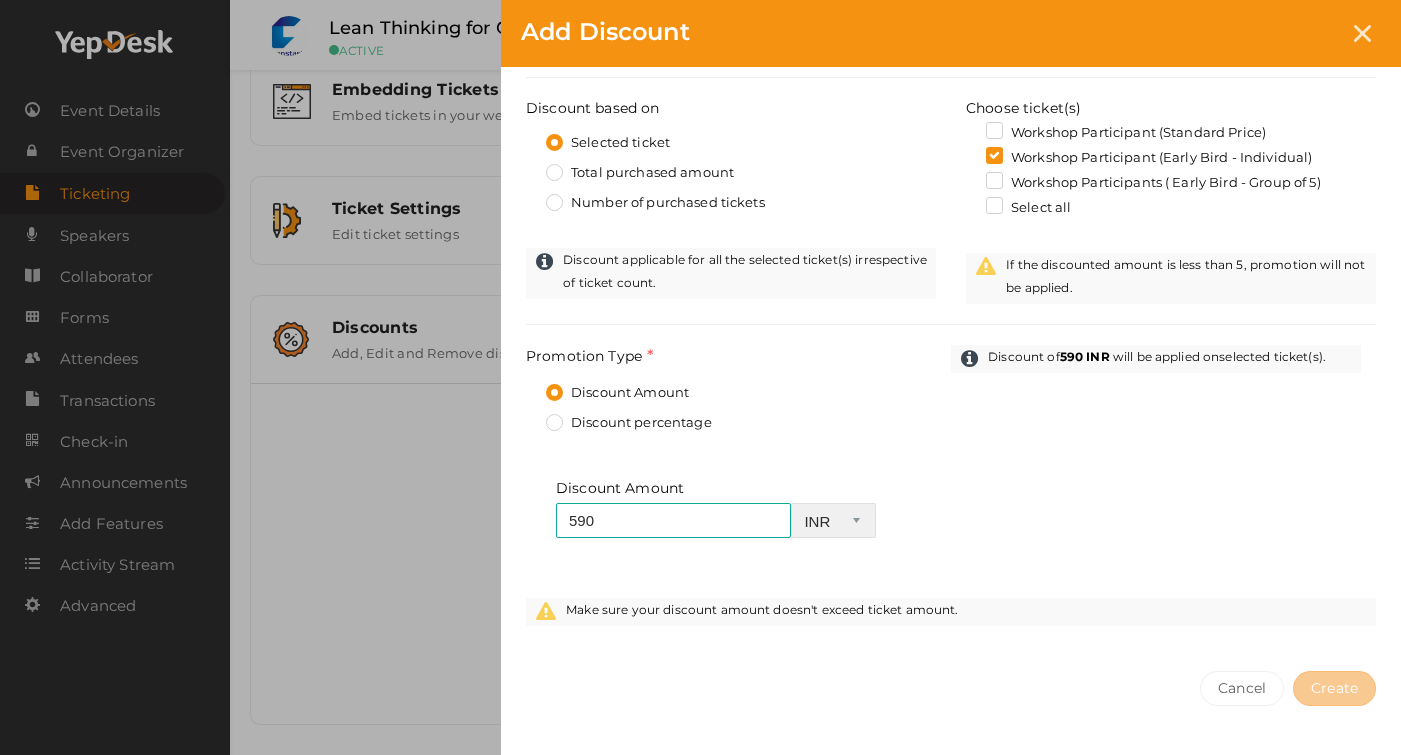 click on "INR" at bounding box center (833, 520) 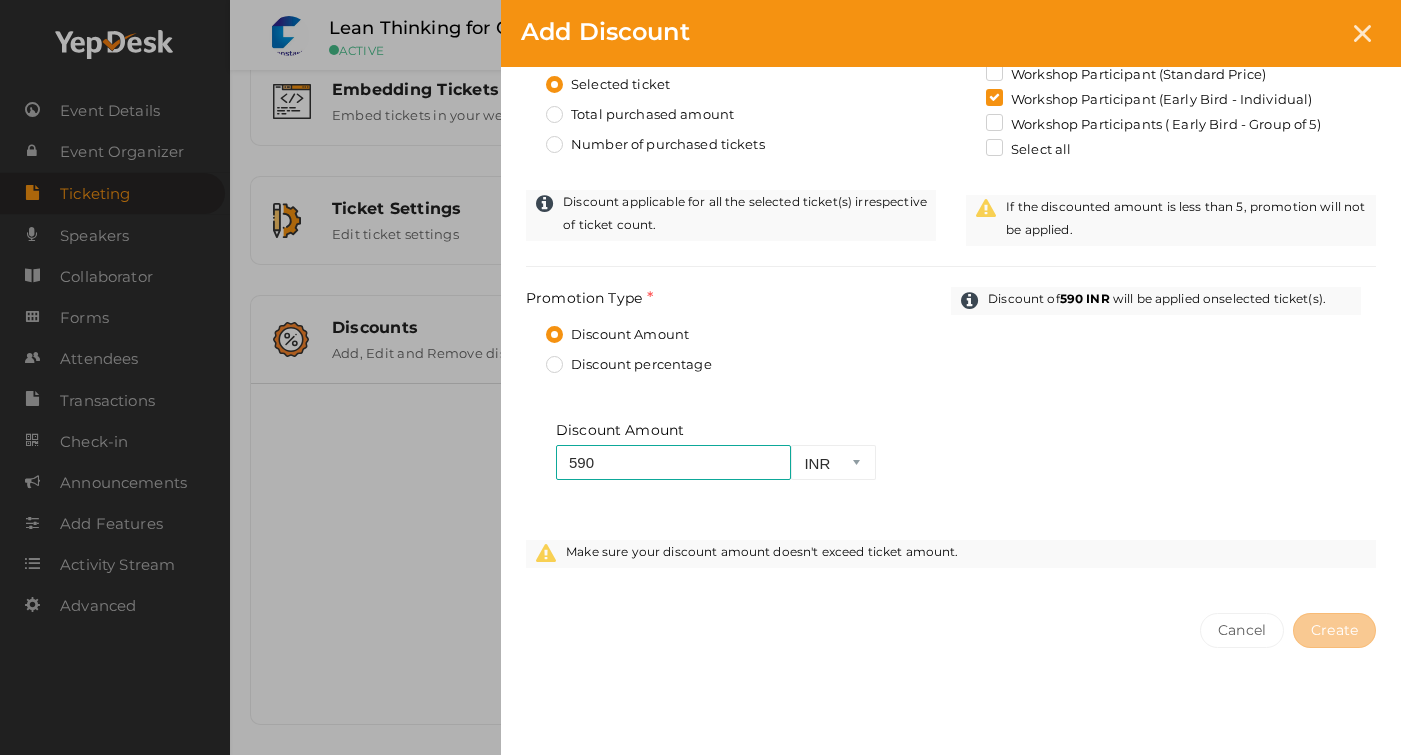click on "Make sure your discount amount doesn't exceed ticket amount." at bounding box center (762, 551) 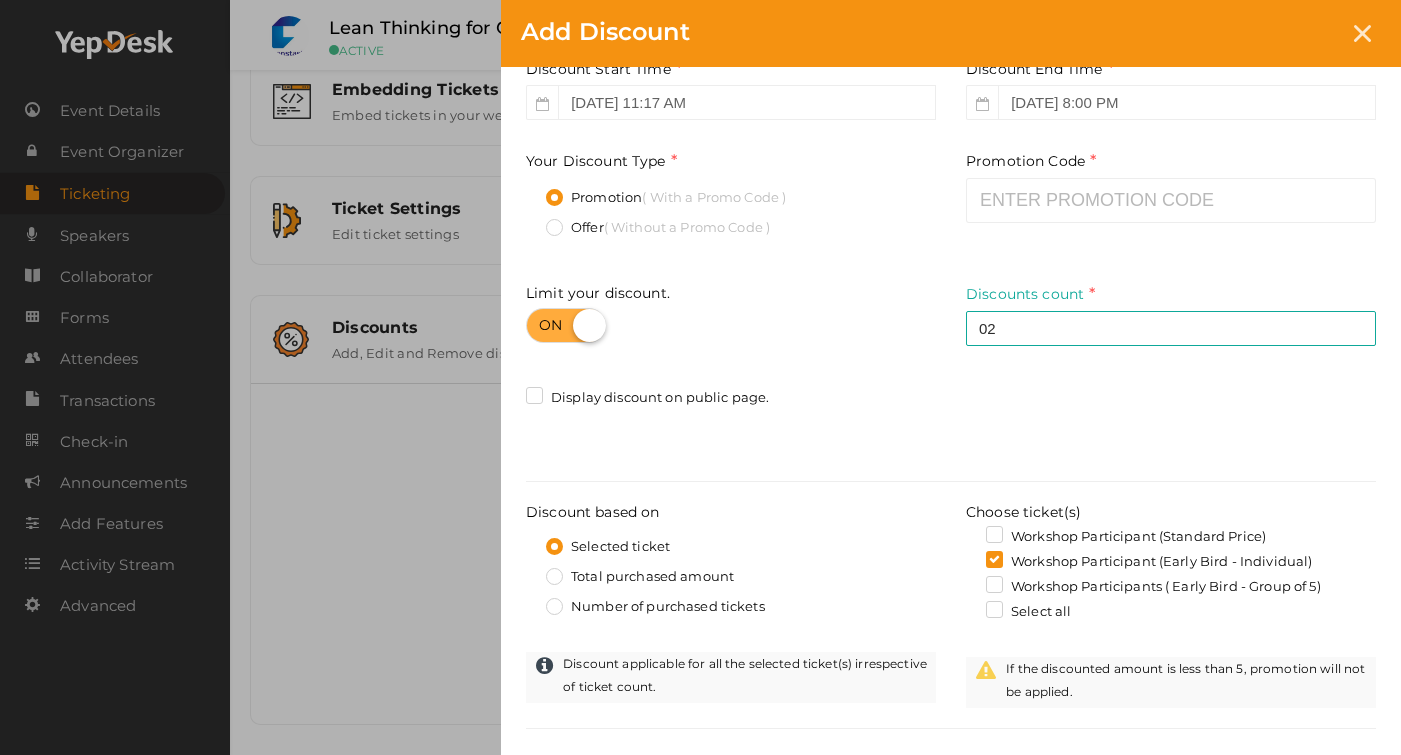 scroll, scrollTop: 0, scrollLeft: 0, axis: both 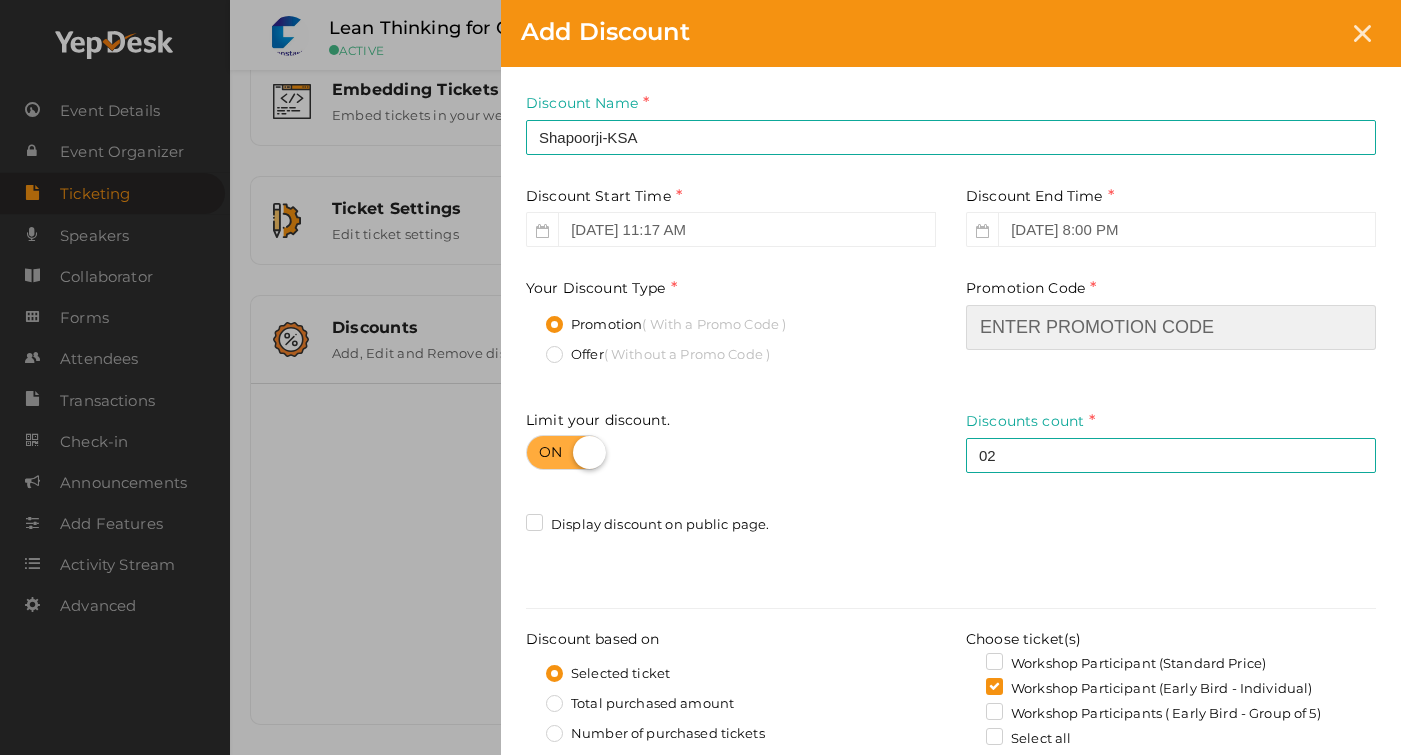 click at bounding box center (1171, 327) 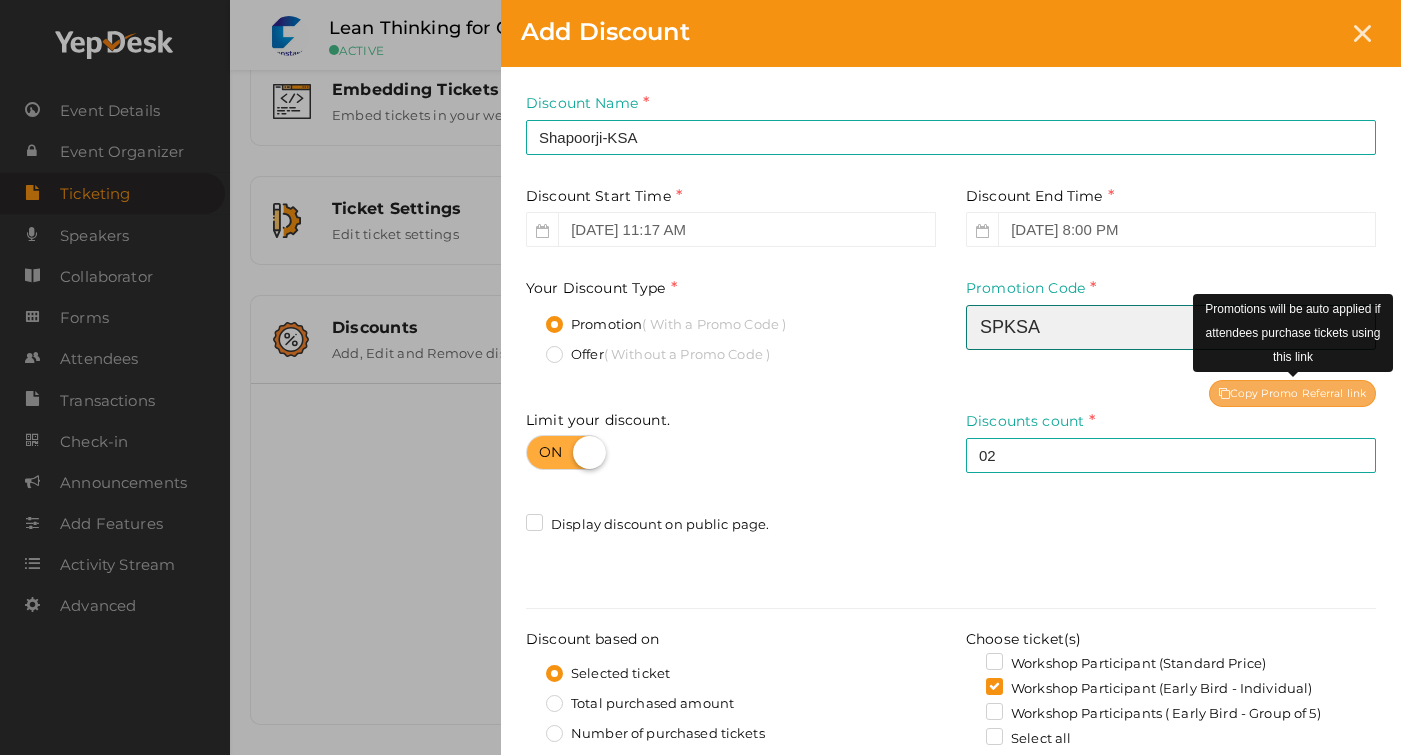 type on "SPKSA" 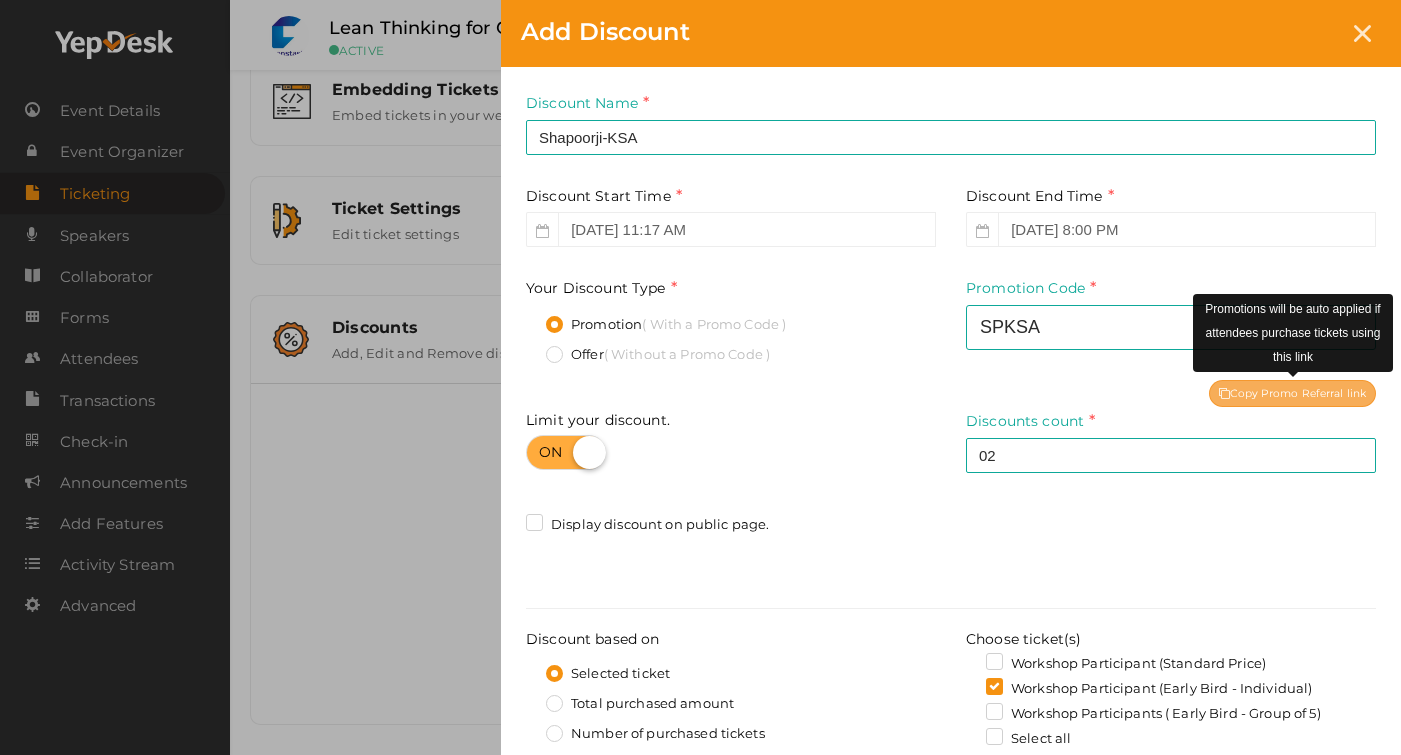 click on "Copy Promo Referral link" at bounding box center (1292, 393) 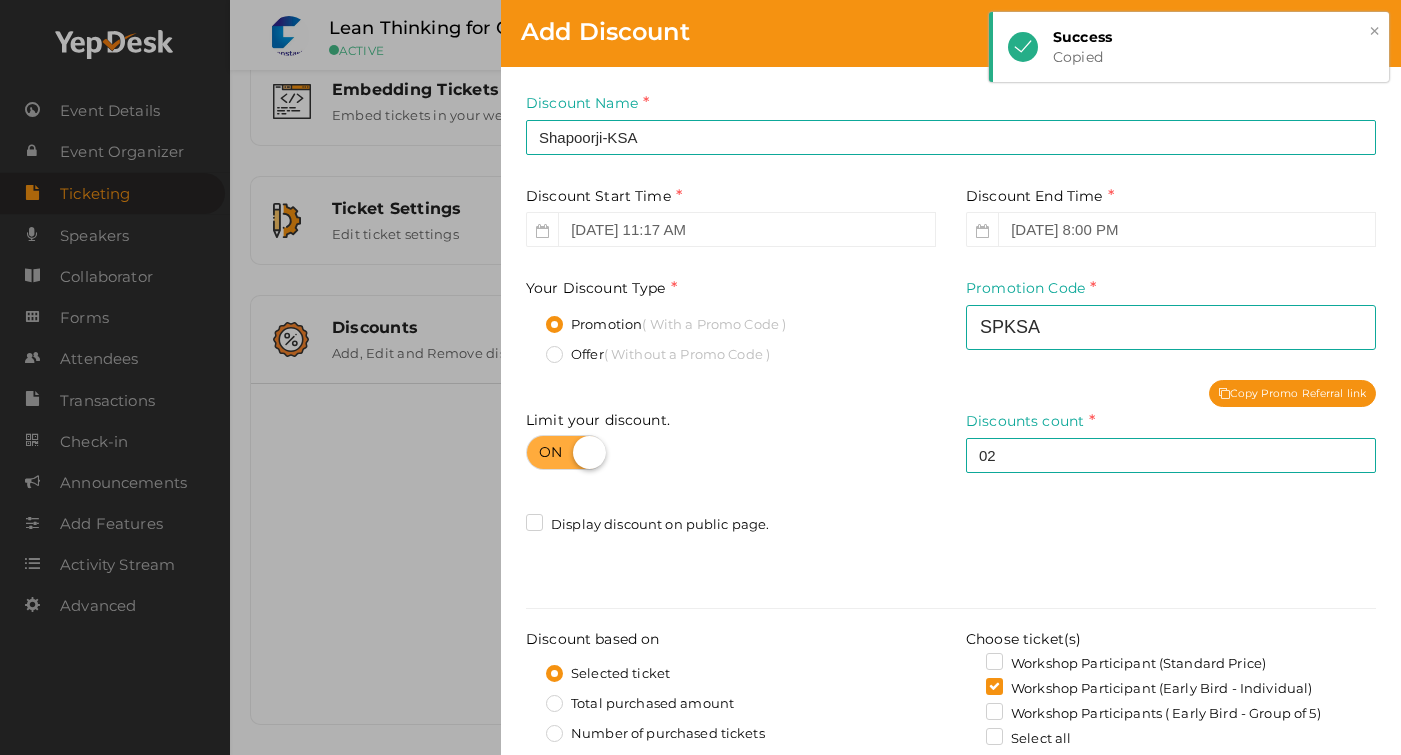 click on "×" at bounding box center [1374, 31] 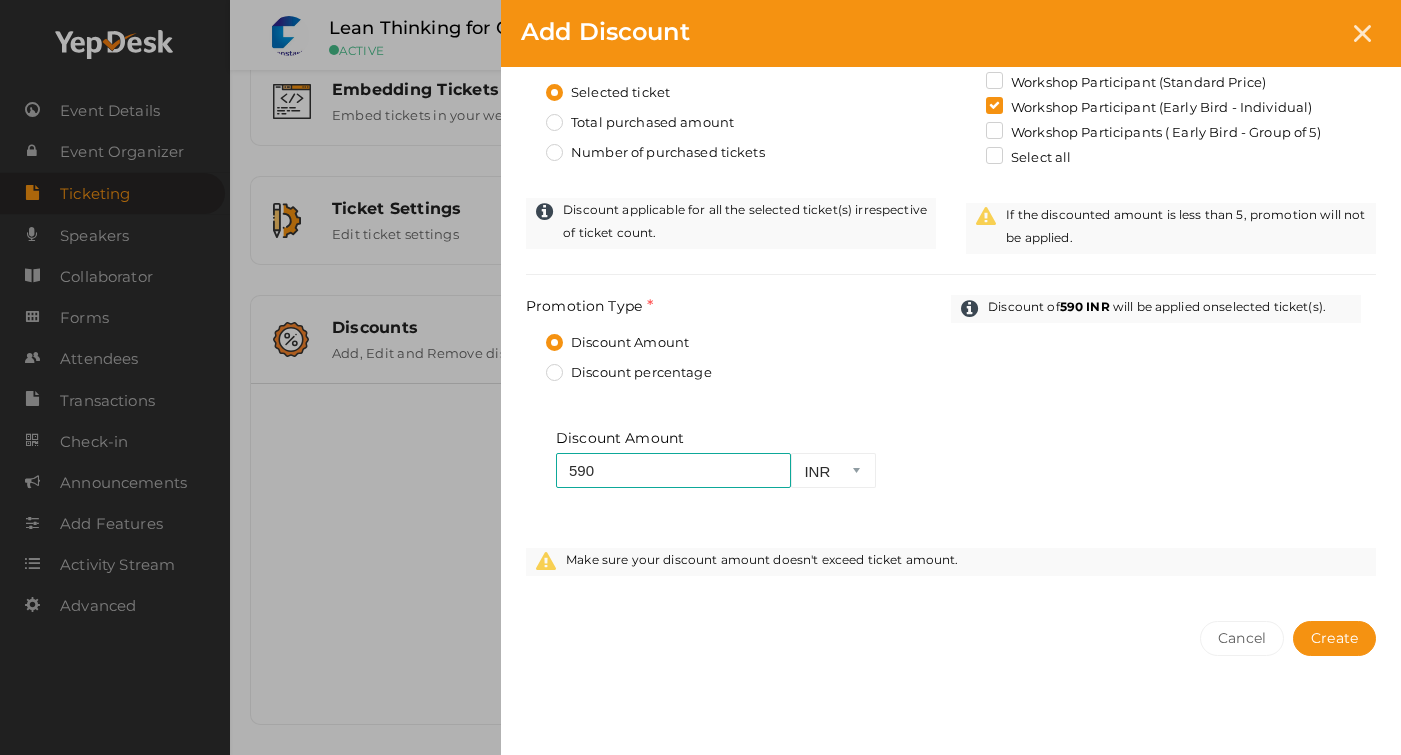 scroll, scrollTop: 589, scrollLeft: 0, axis: vertical 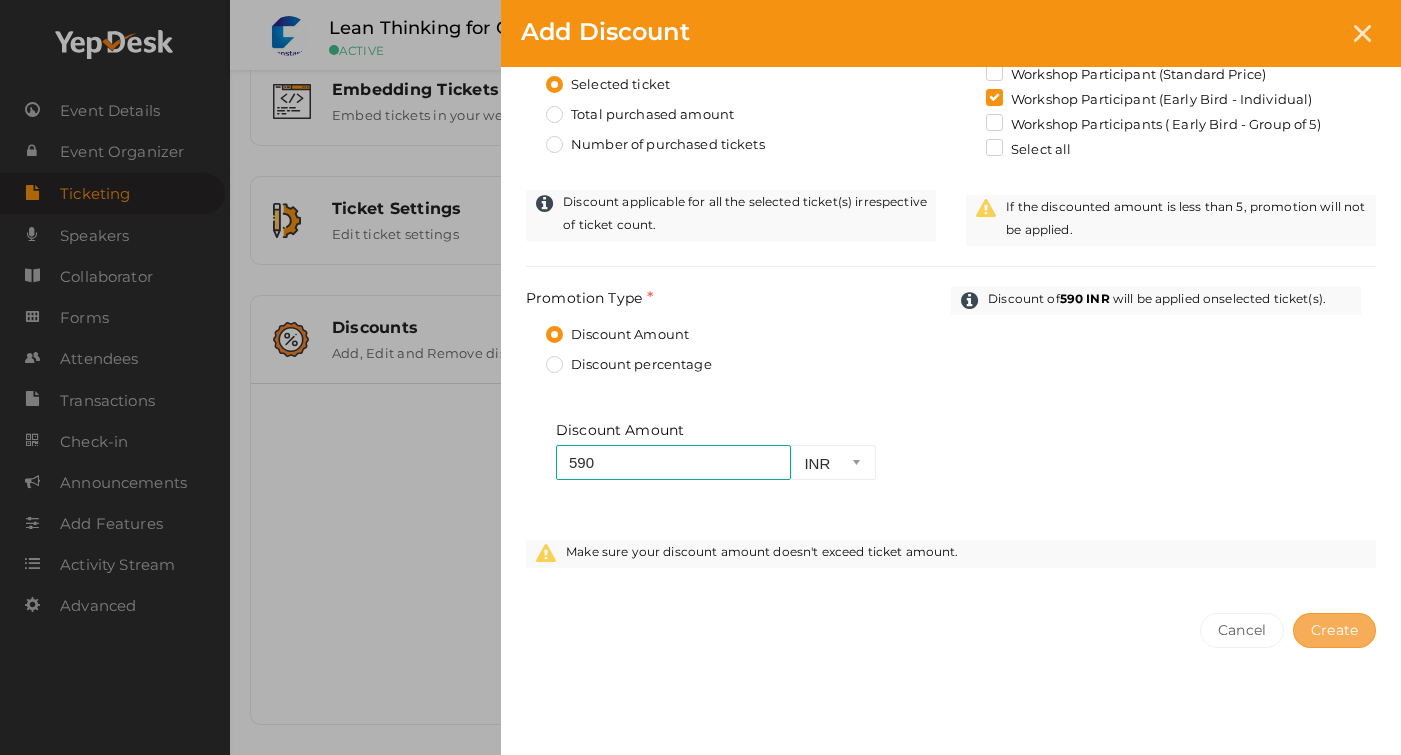 click on "Create" at bounding box center [1334, 630] 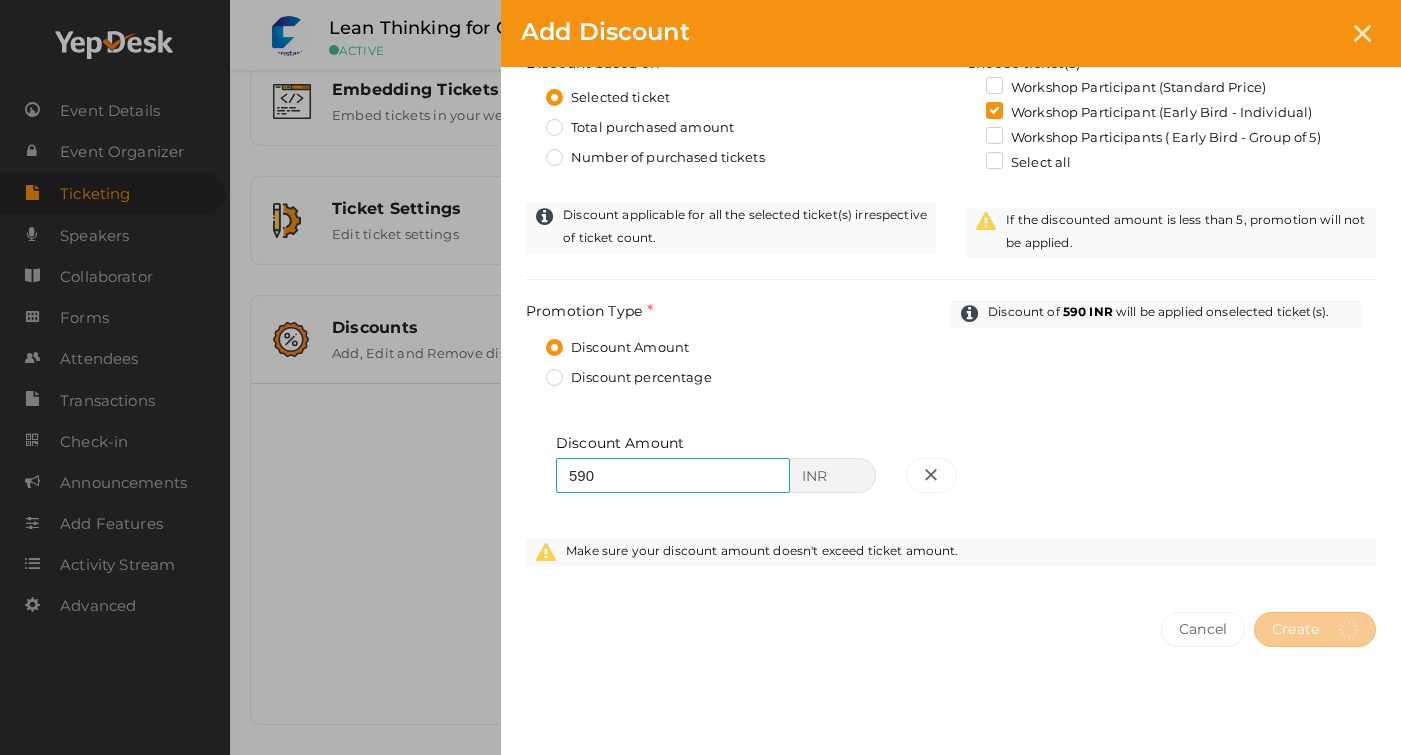 scroll, scrollTop: 0, scrollLeft: 0, axis: both 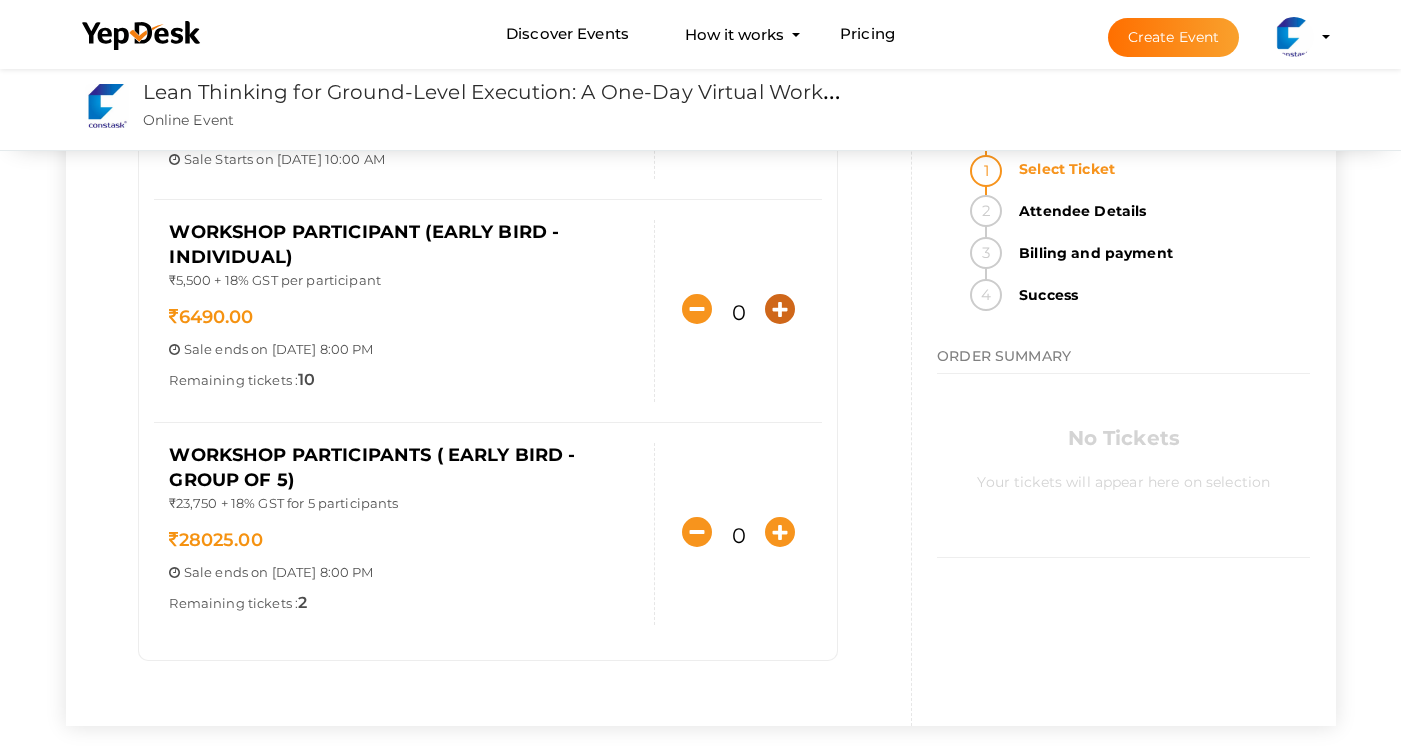 click at bounding box center (780, 309) 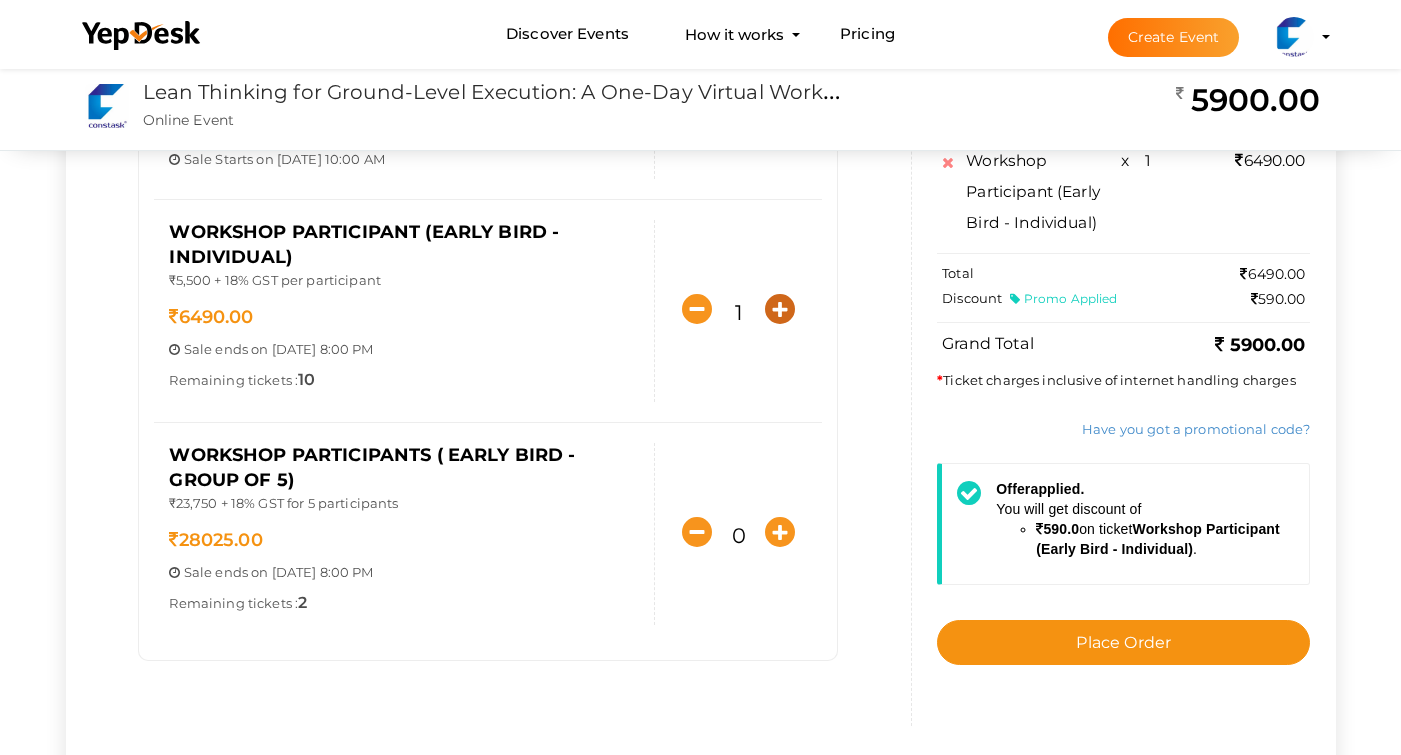 click at bounding box center [780, 309] 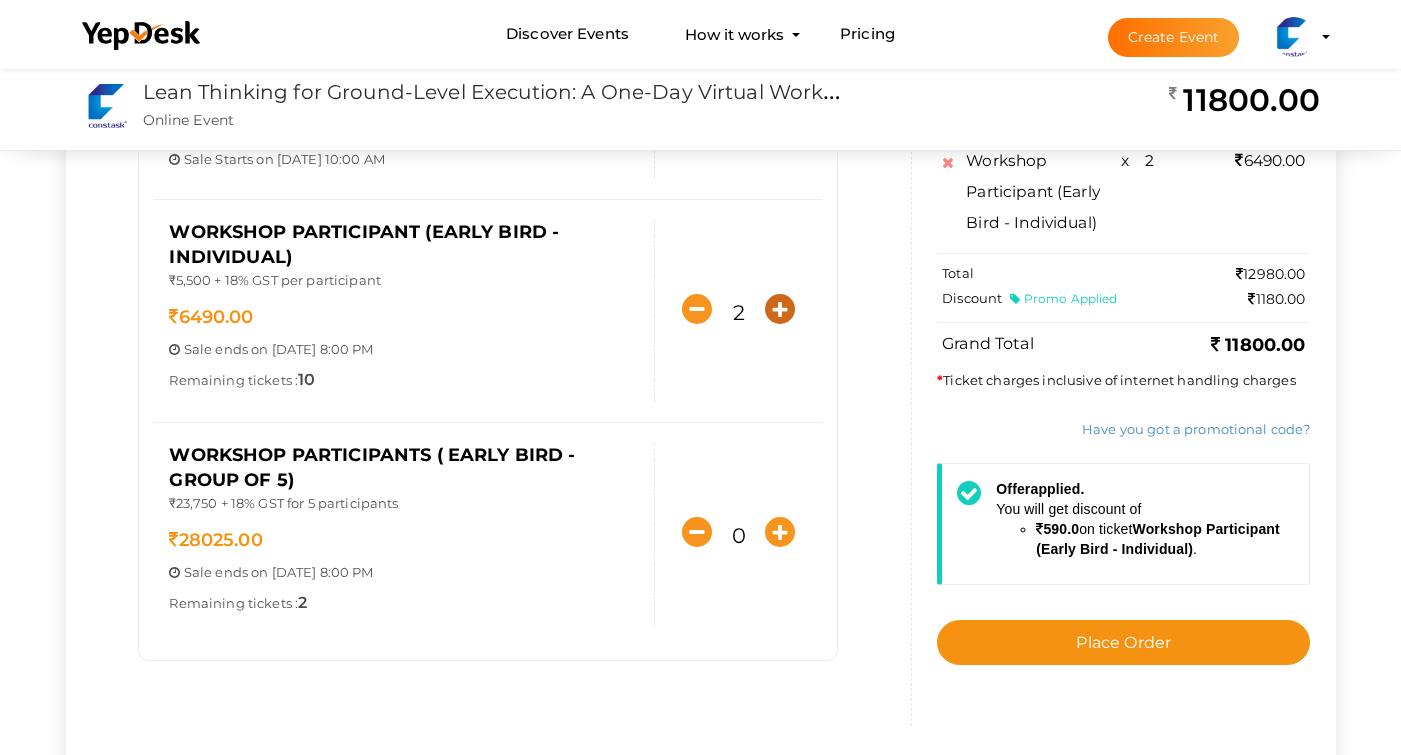 click at bounding box center (780, 309) 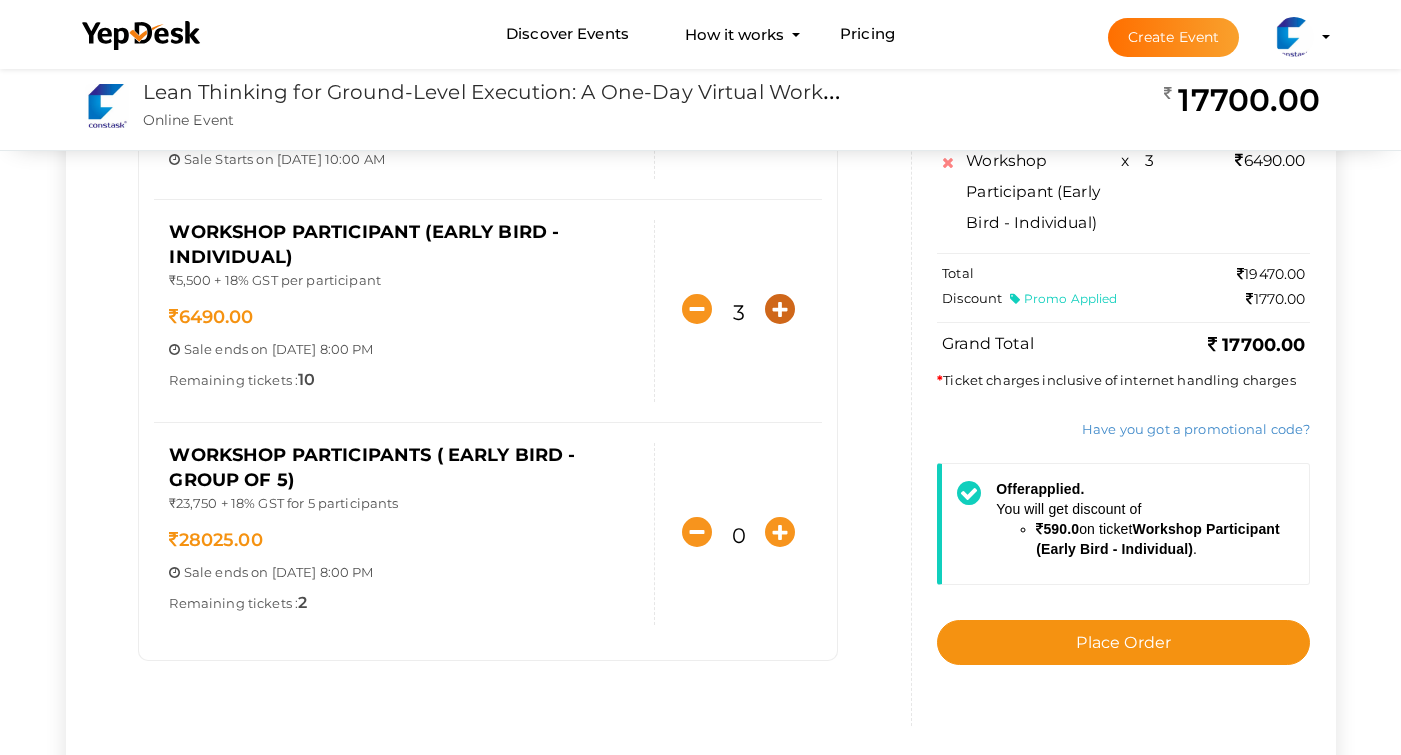 click at bounding box center [780, 309] 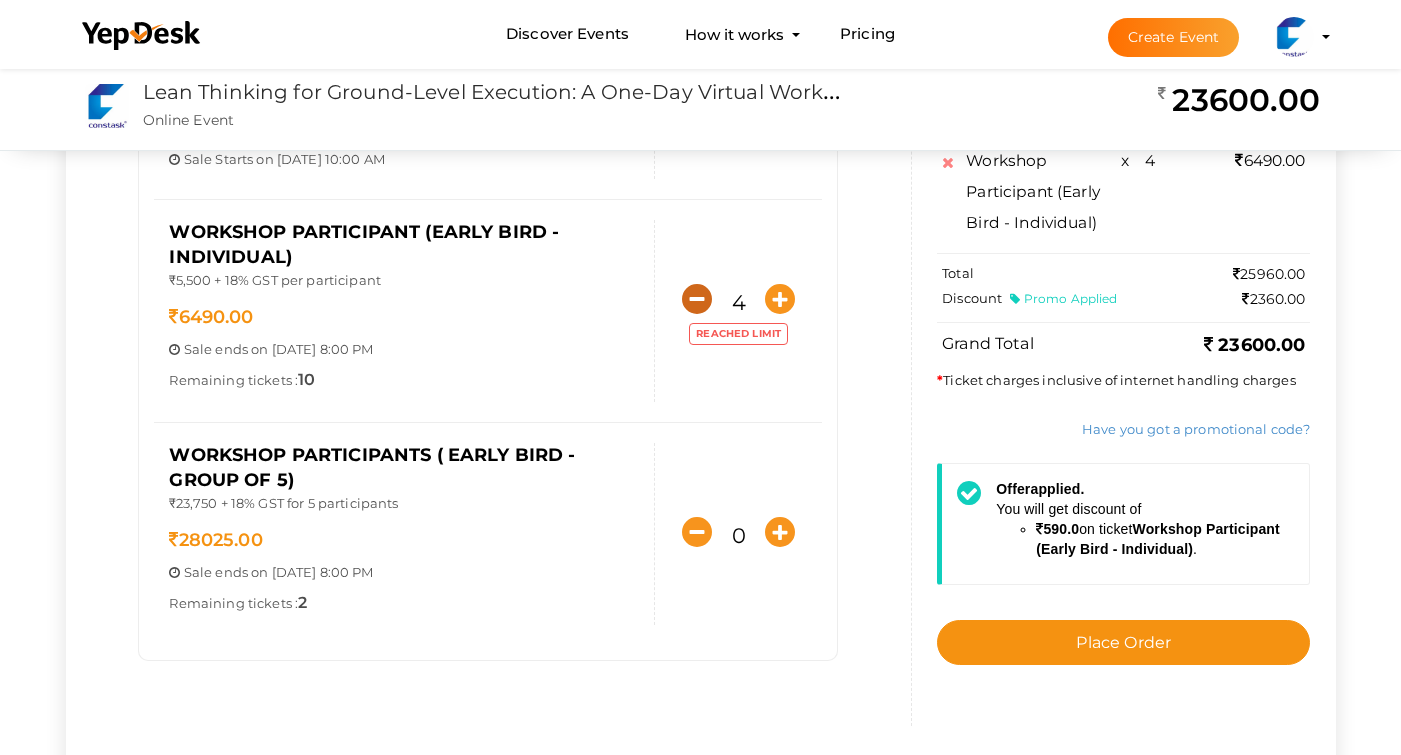 click at bounding box center (697, 299) 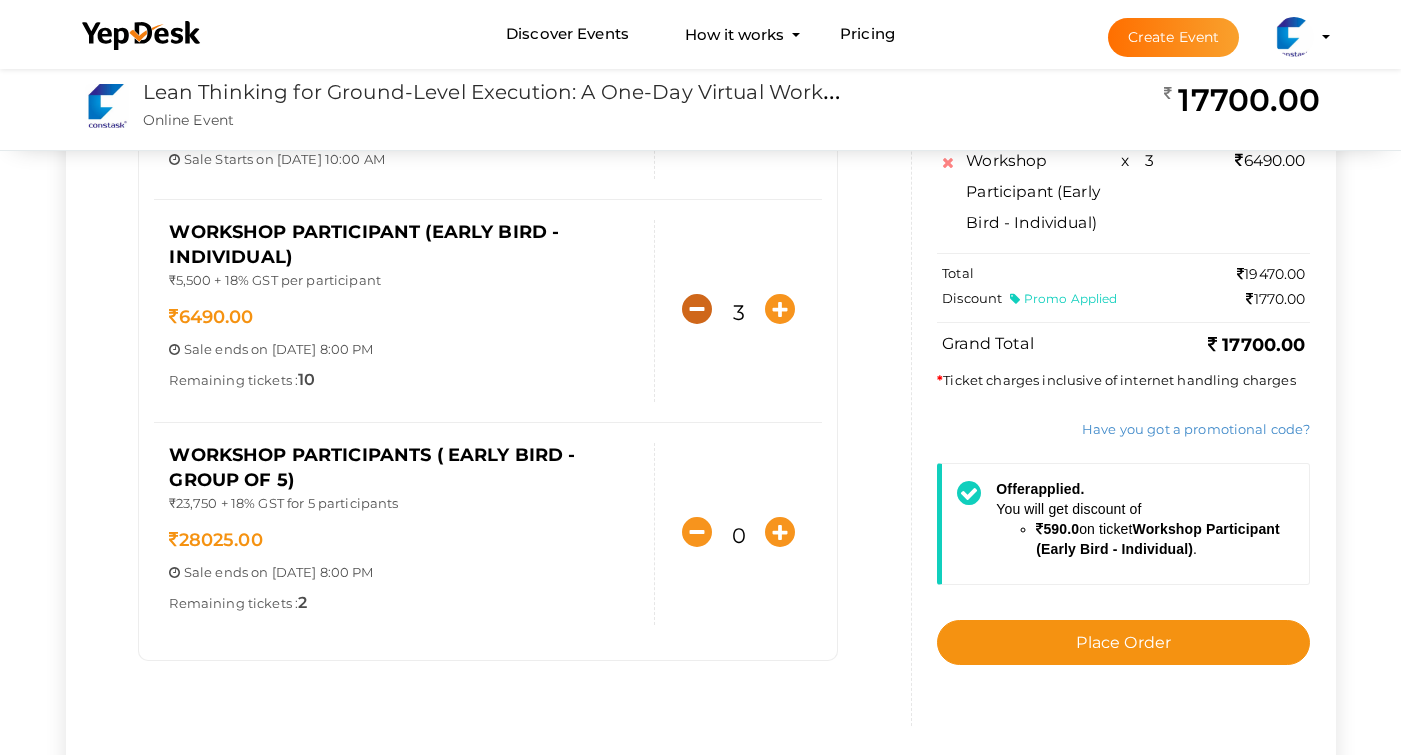click at bounding box center [697, 309] 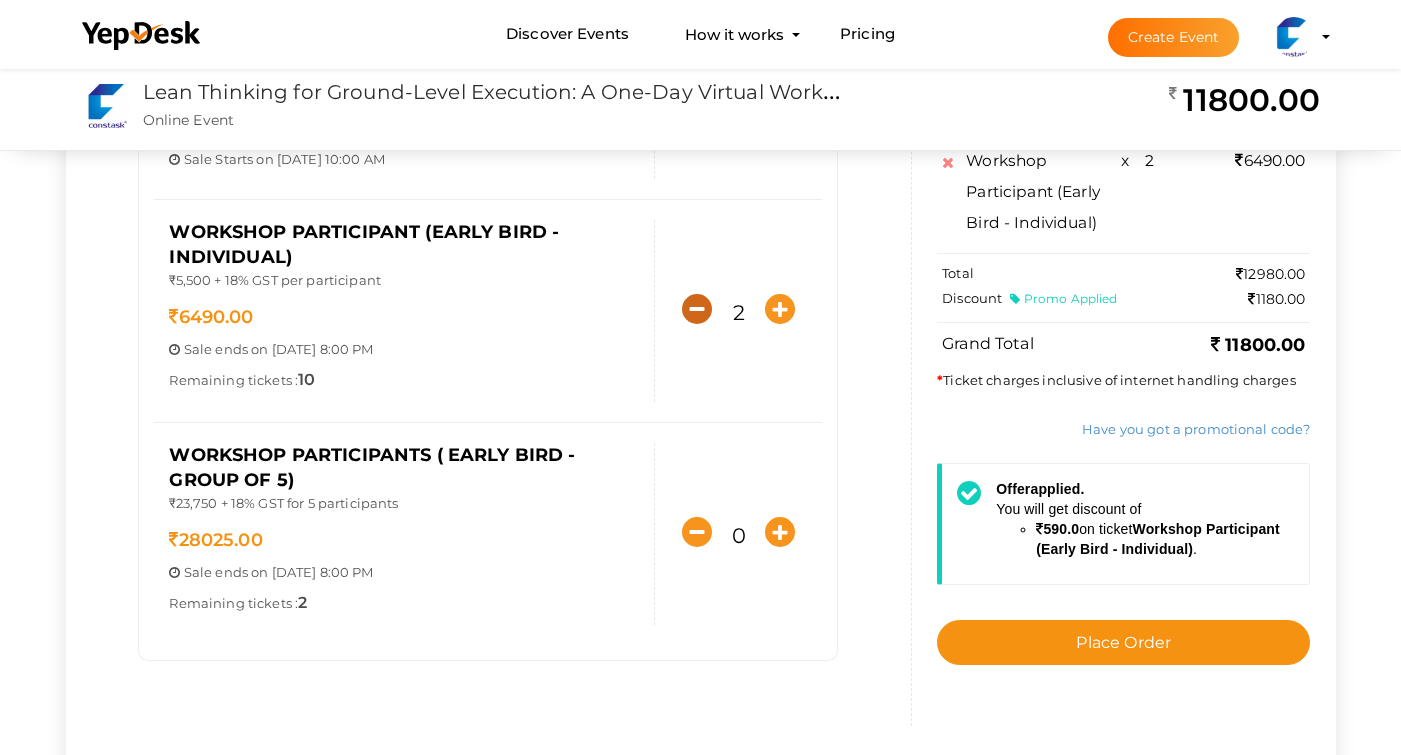 click at bounding box center [697, 309] 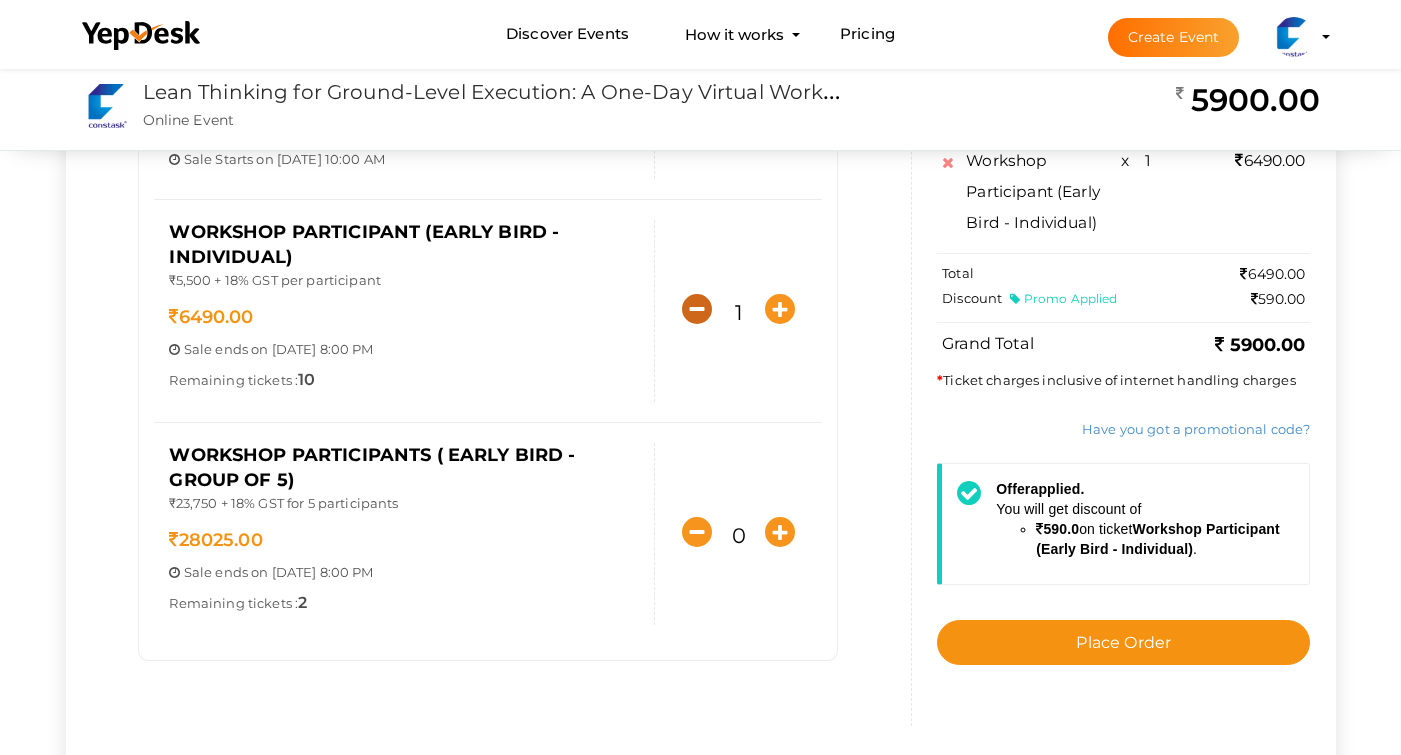 click at bounding box center (697, 309) 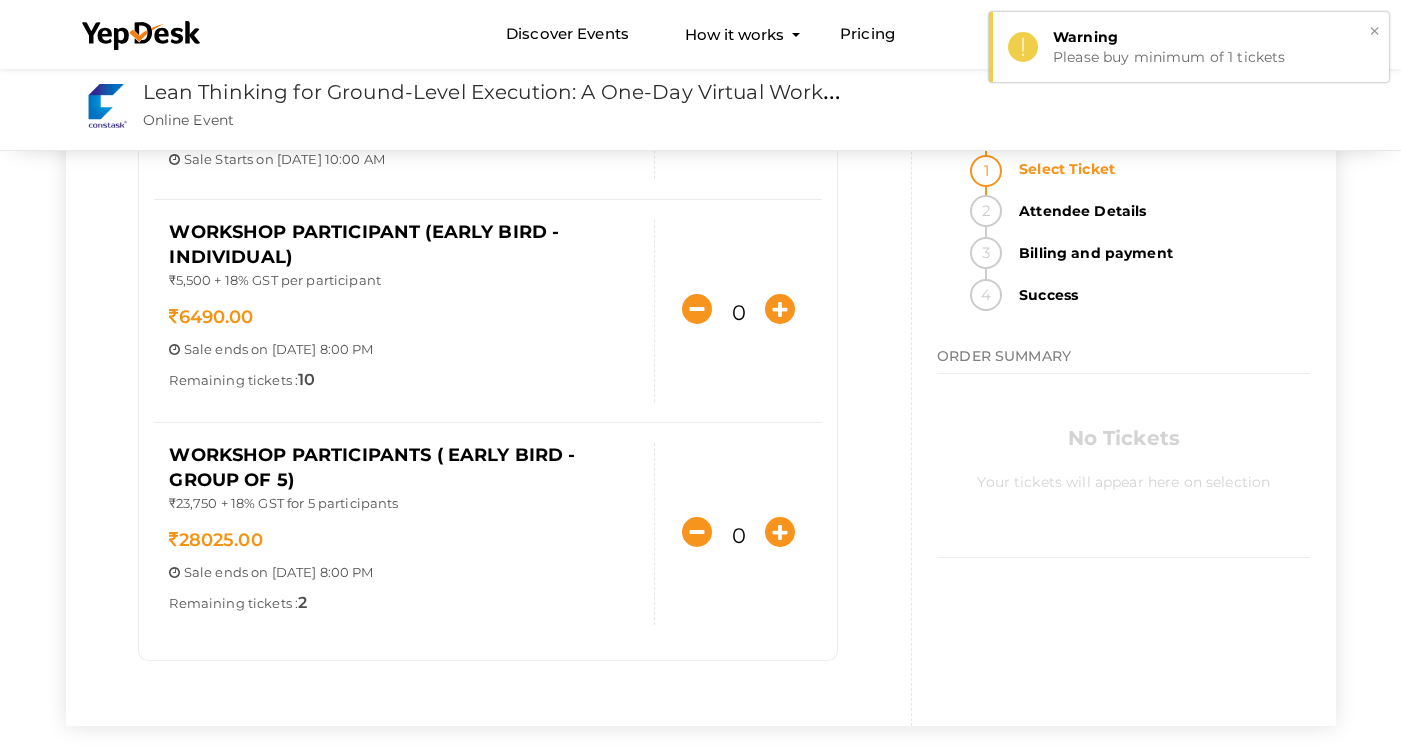 click on "×" at bounding box center [1374, 31] 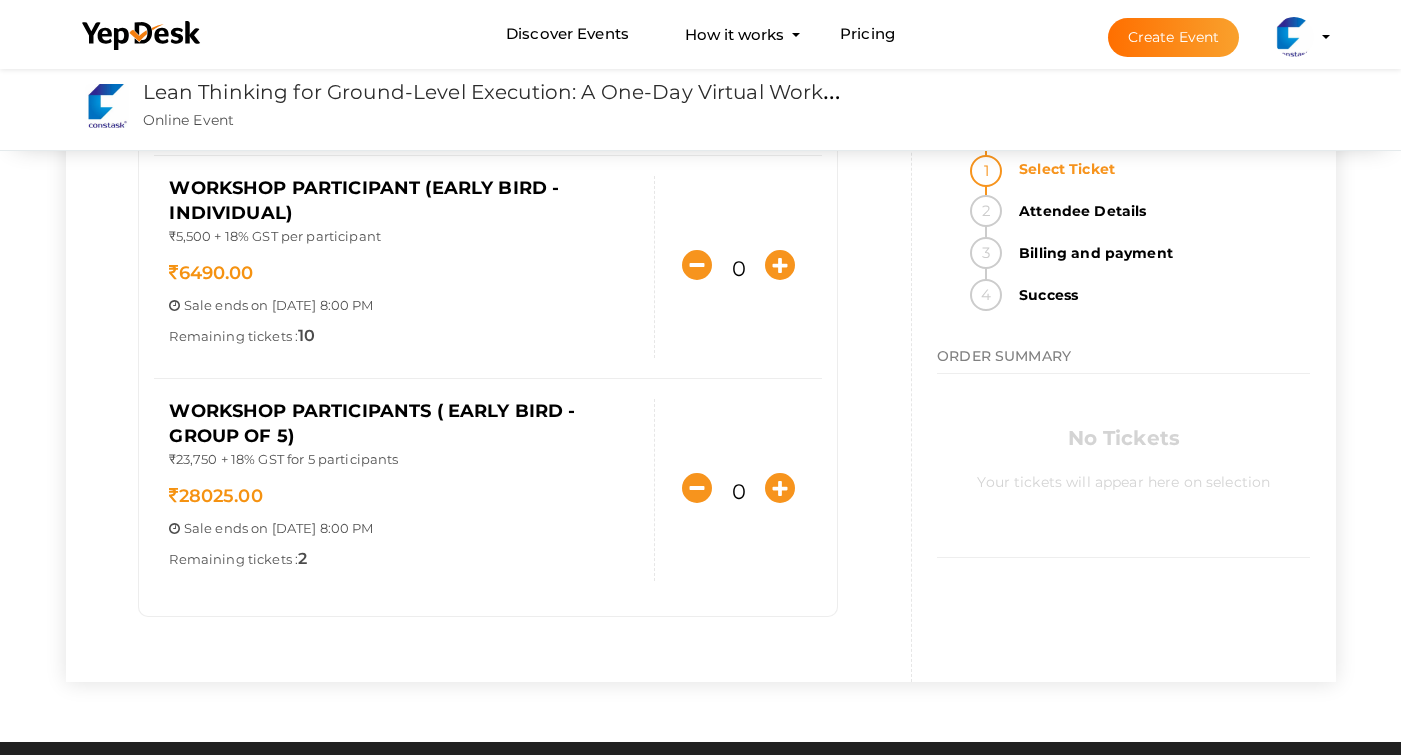 scroll, scrollTop: 314, scrollLeft: 0, axis: vertical 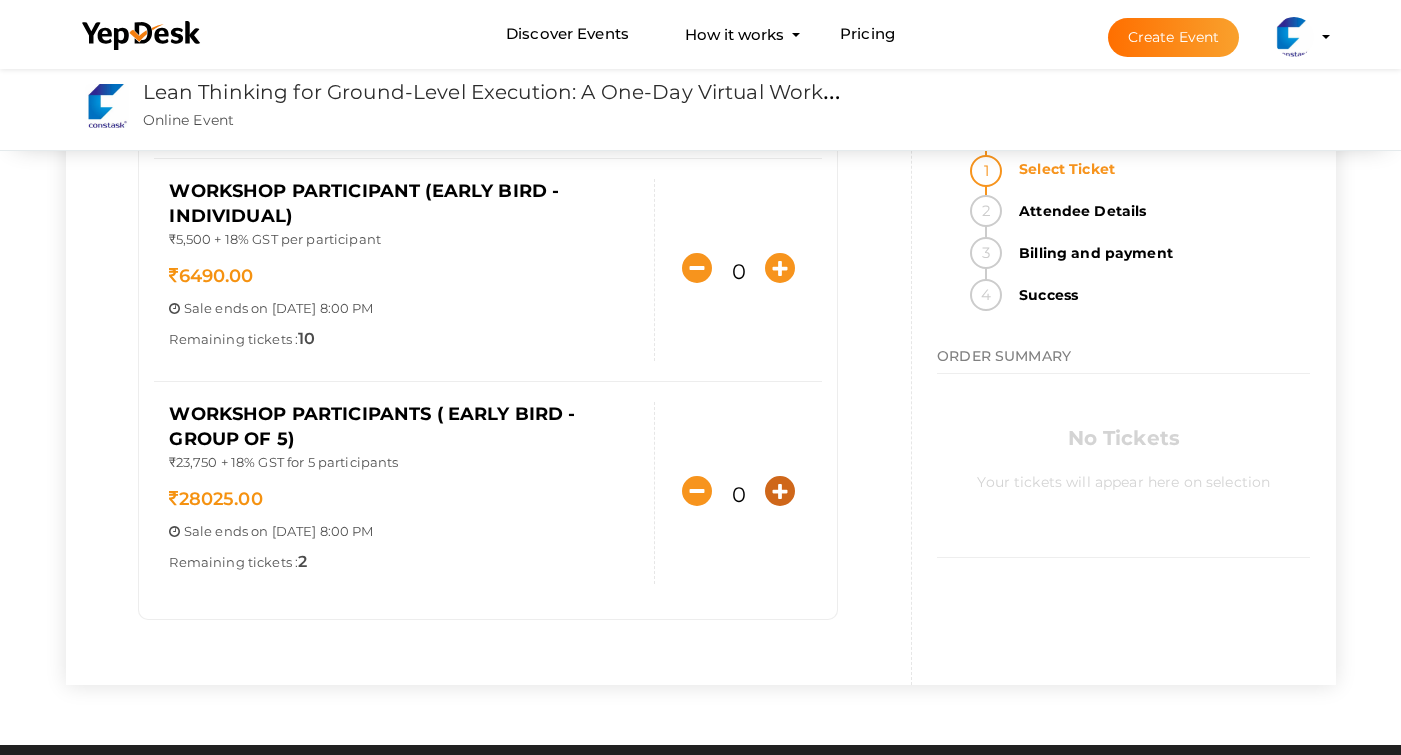 click at bounding box center [780, 491] 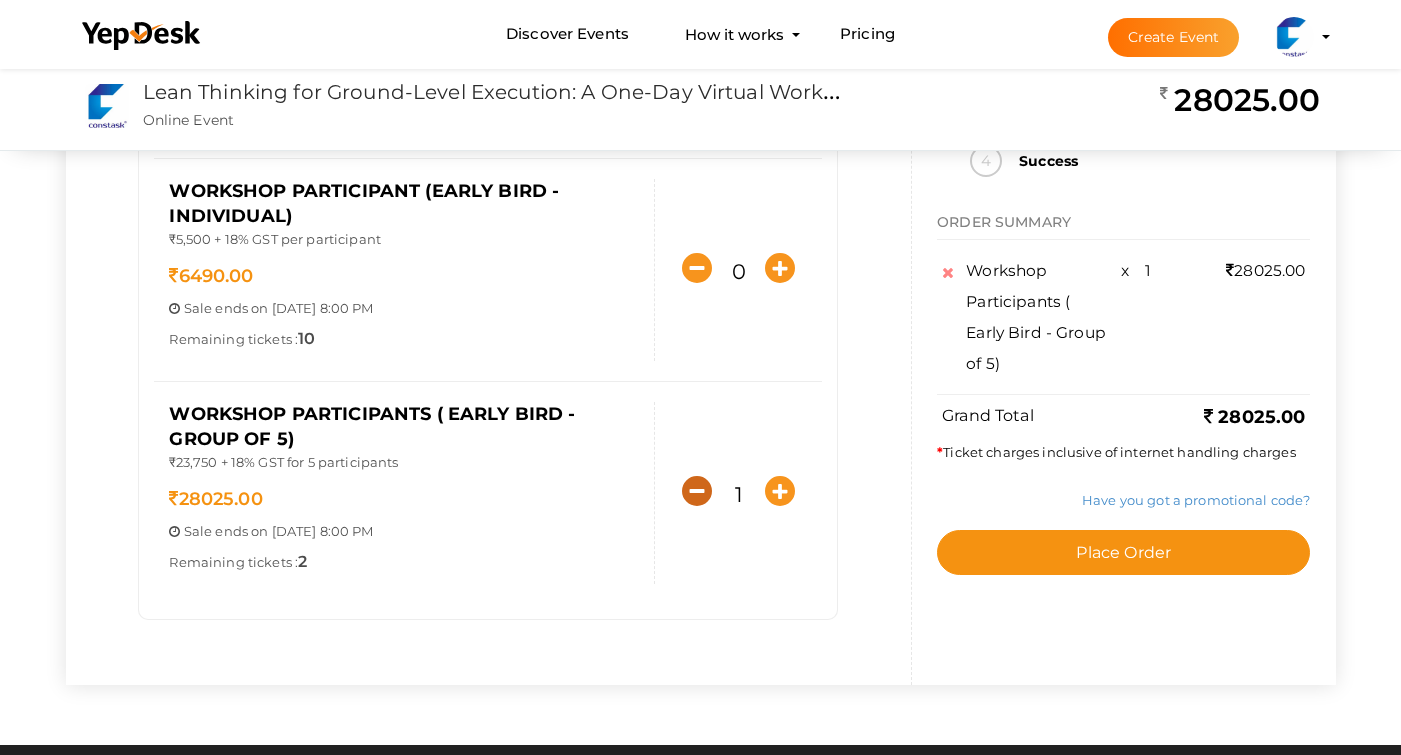 click at bounding box center [697, 491] 